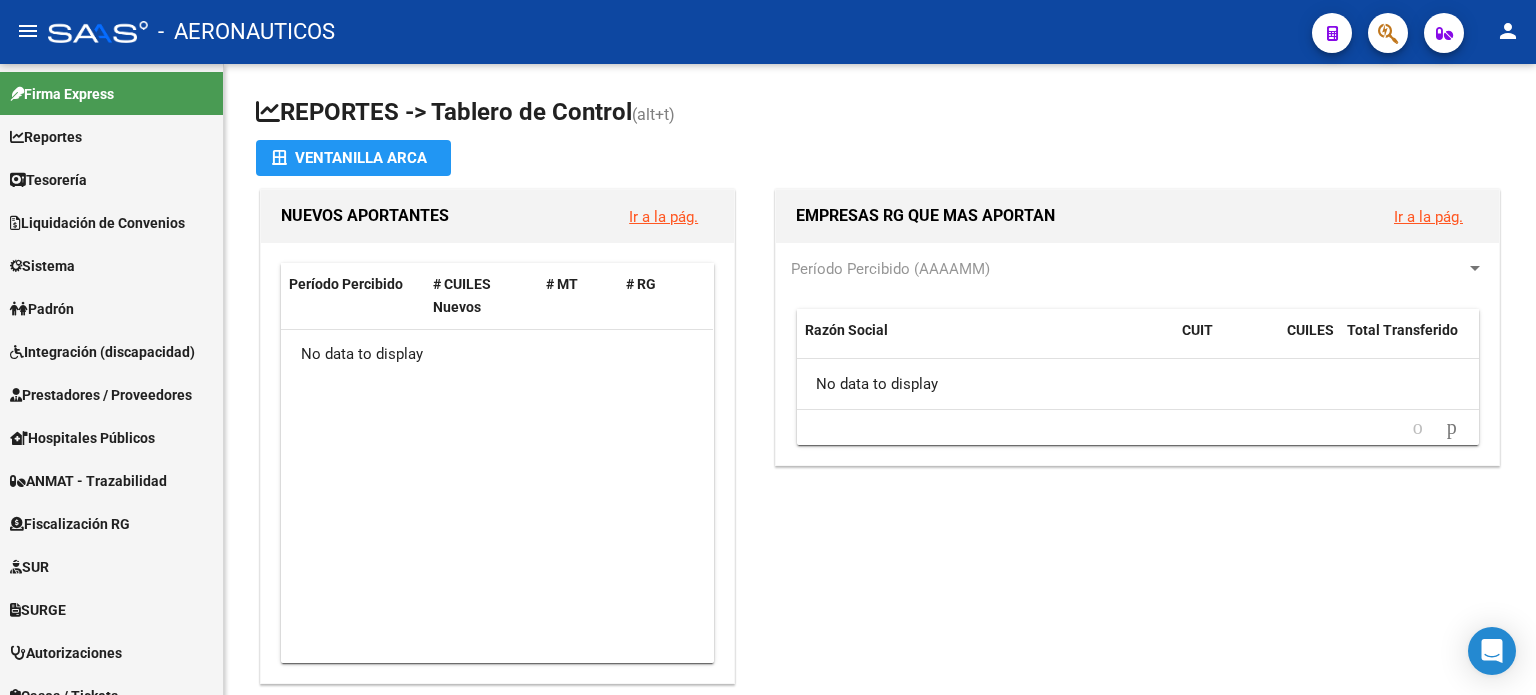 scroll, scrollTop: 0, scrollLeft: 0, axis: both 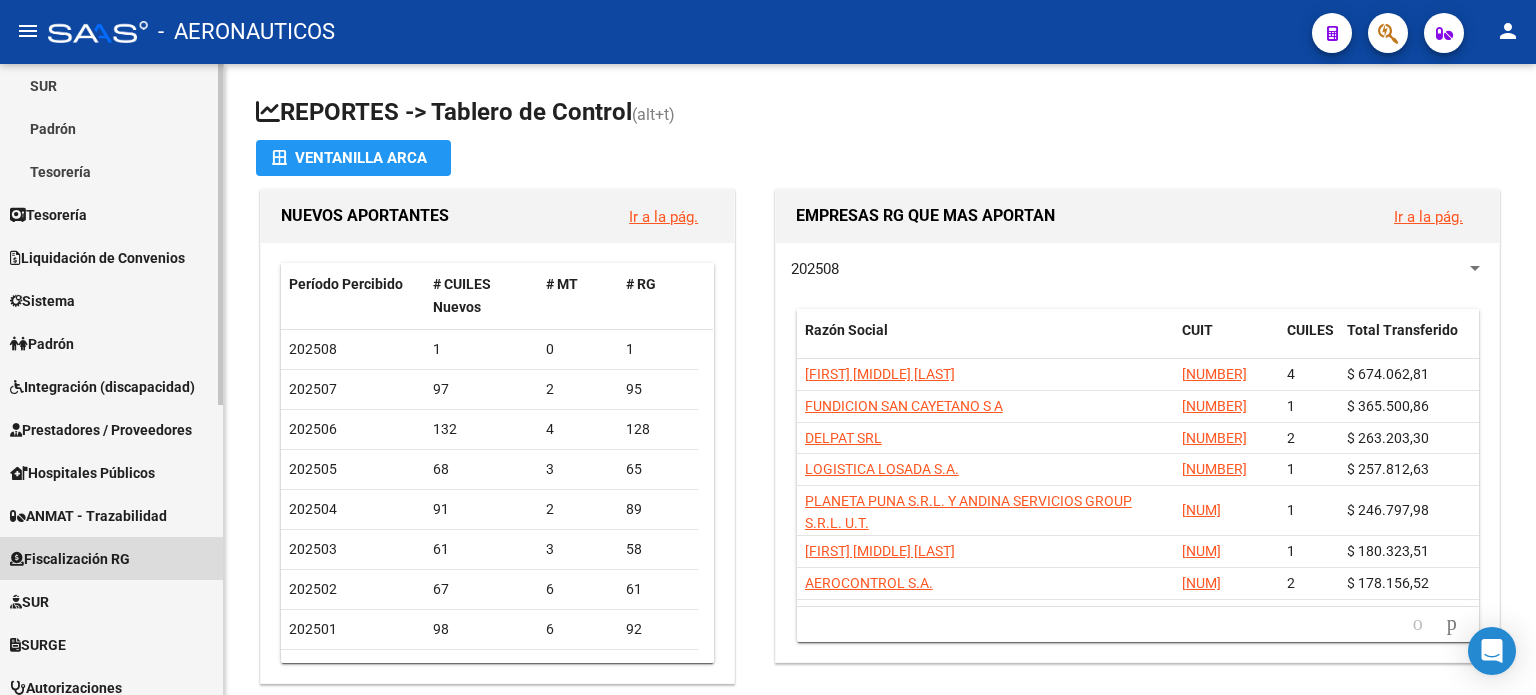 click on "Fiscalización RG" at bounding box center (70, 559) 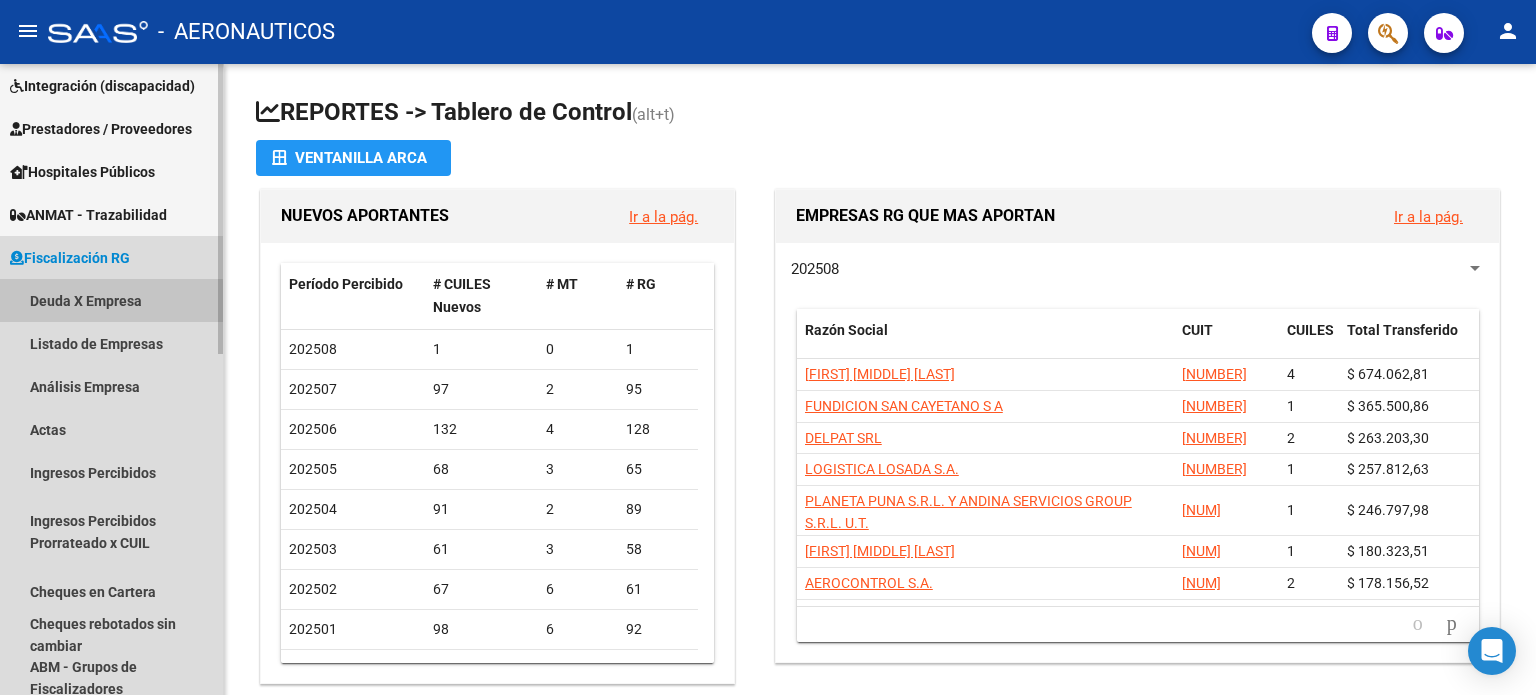 click on "Deuda X Empresa" at bounding box center [111, 300] 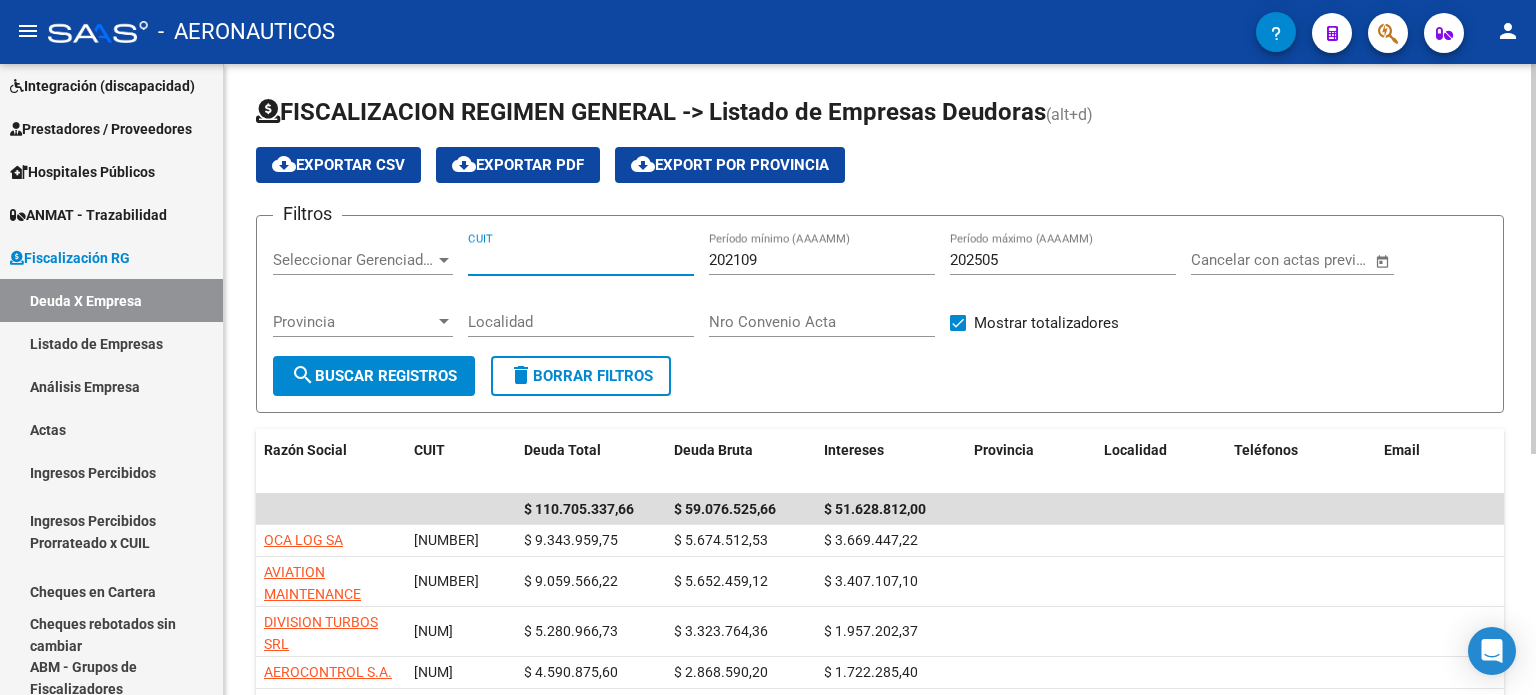 paste on "[NUM] - [NUM]" 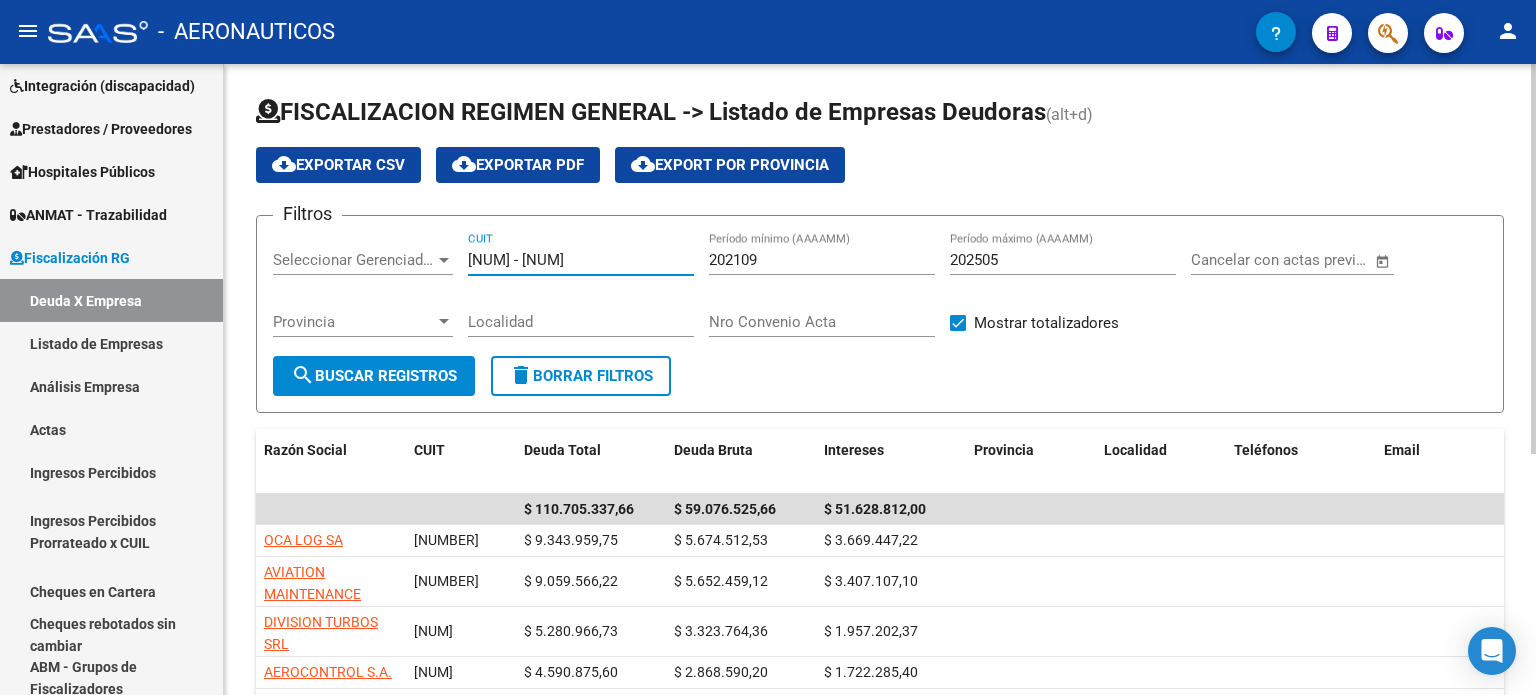 type on "[NUM] - [NUM]" 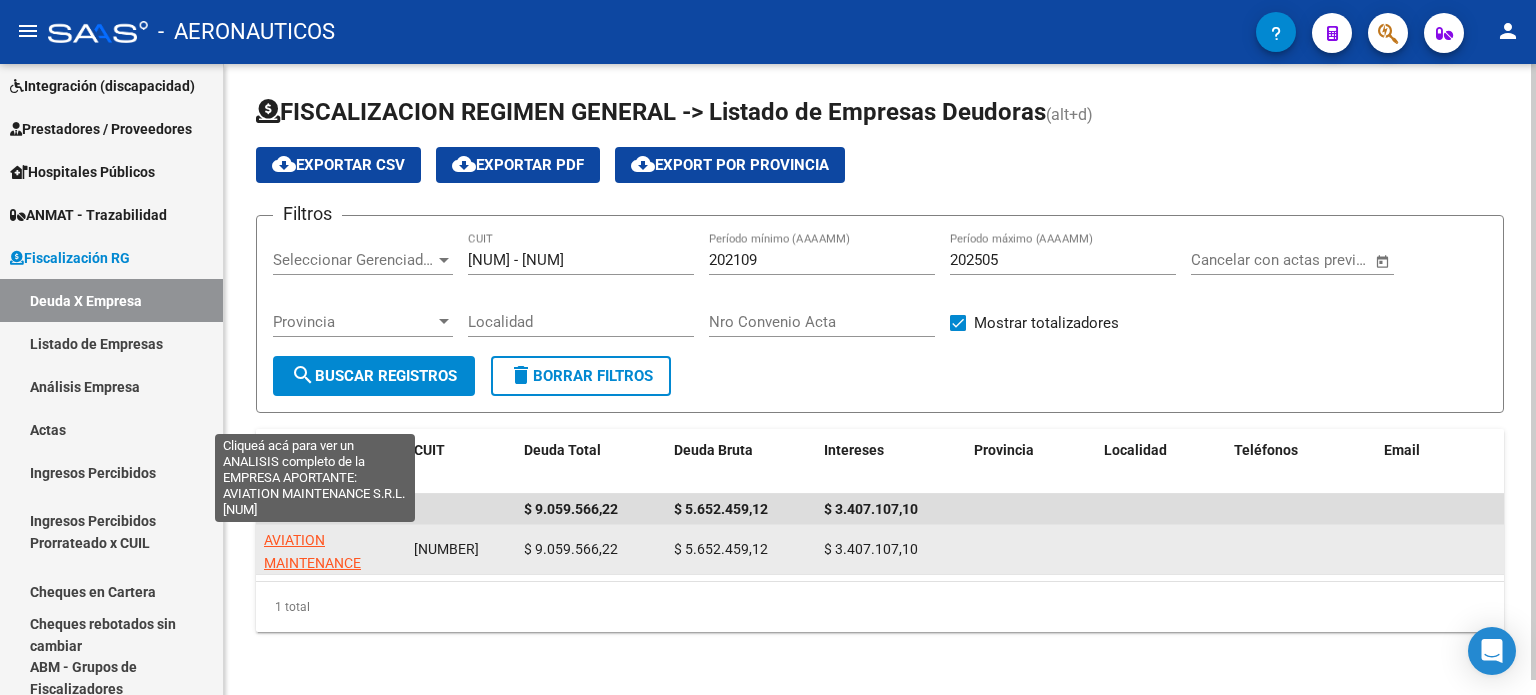 click on "AVIATION MAINTENANCE S.R.L." 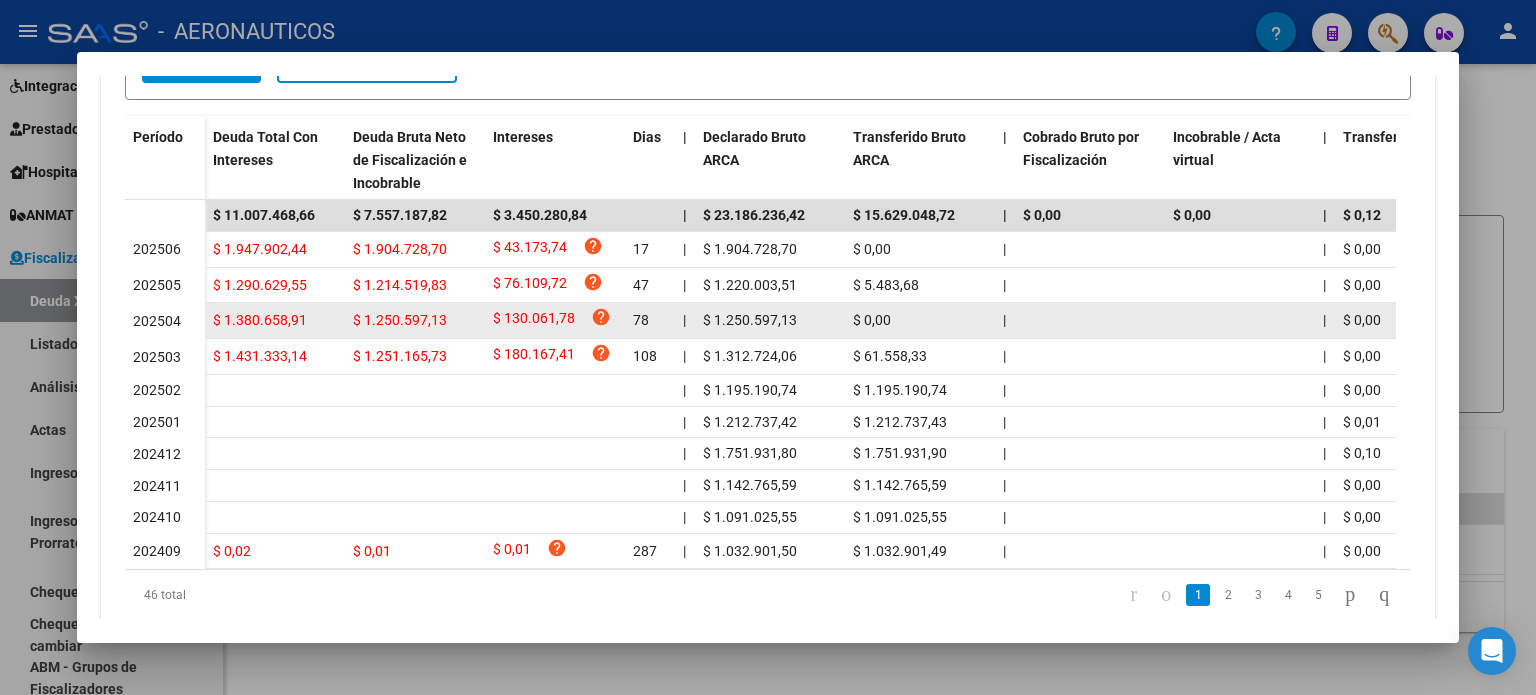 scroll, scrollTop: 0, scrollLeft: 0, axis: both 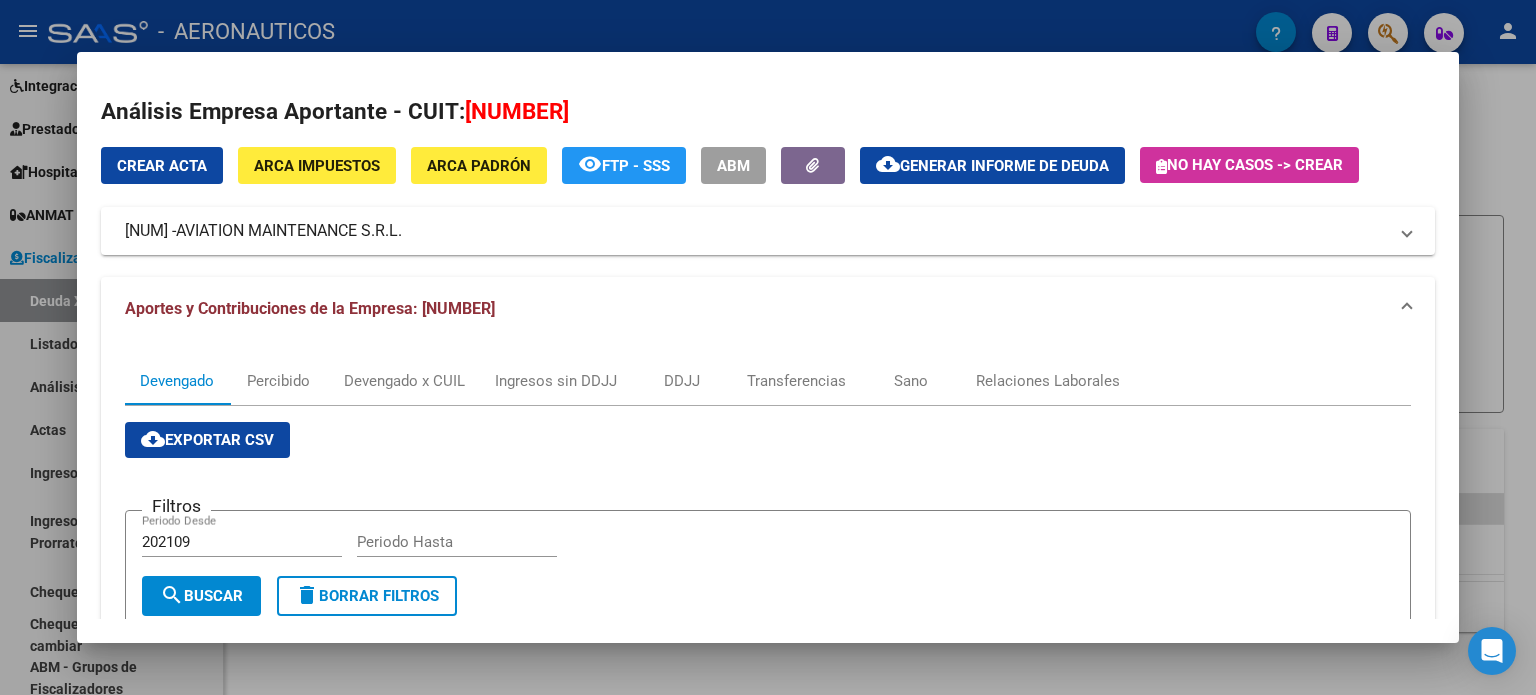 click on "Generar informe de deuda" 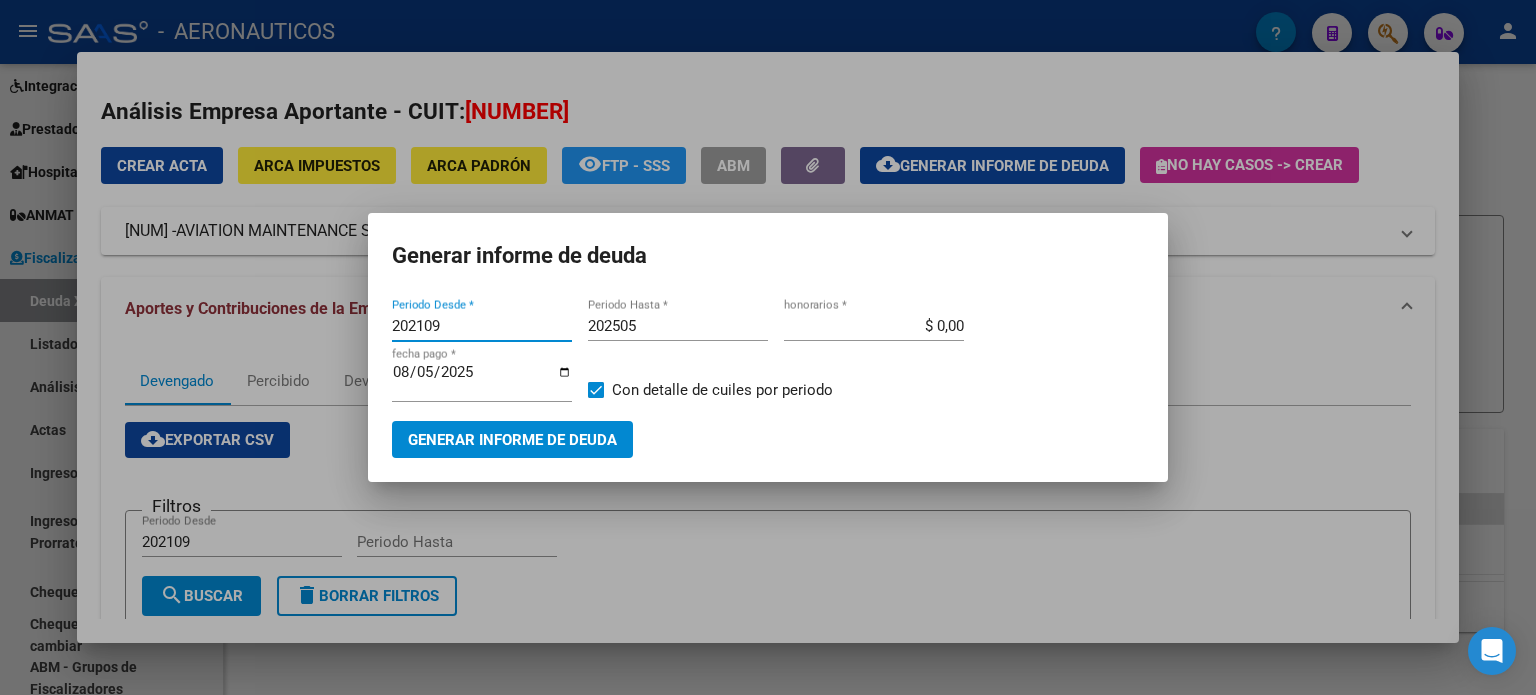 drag, startPoint x: 418, startPoint y: 323, endPoint x: 508, endPoint y: 323, distance: 90 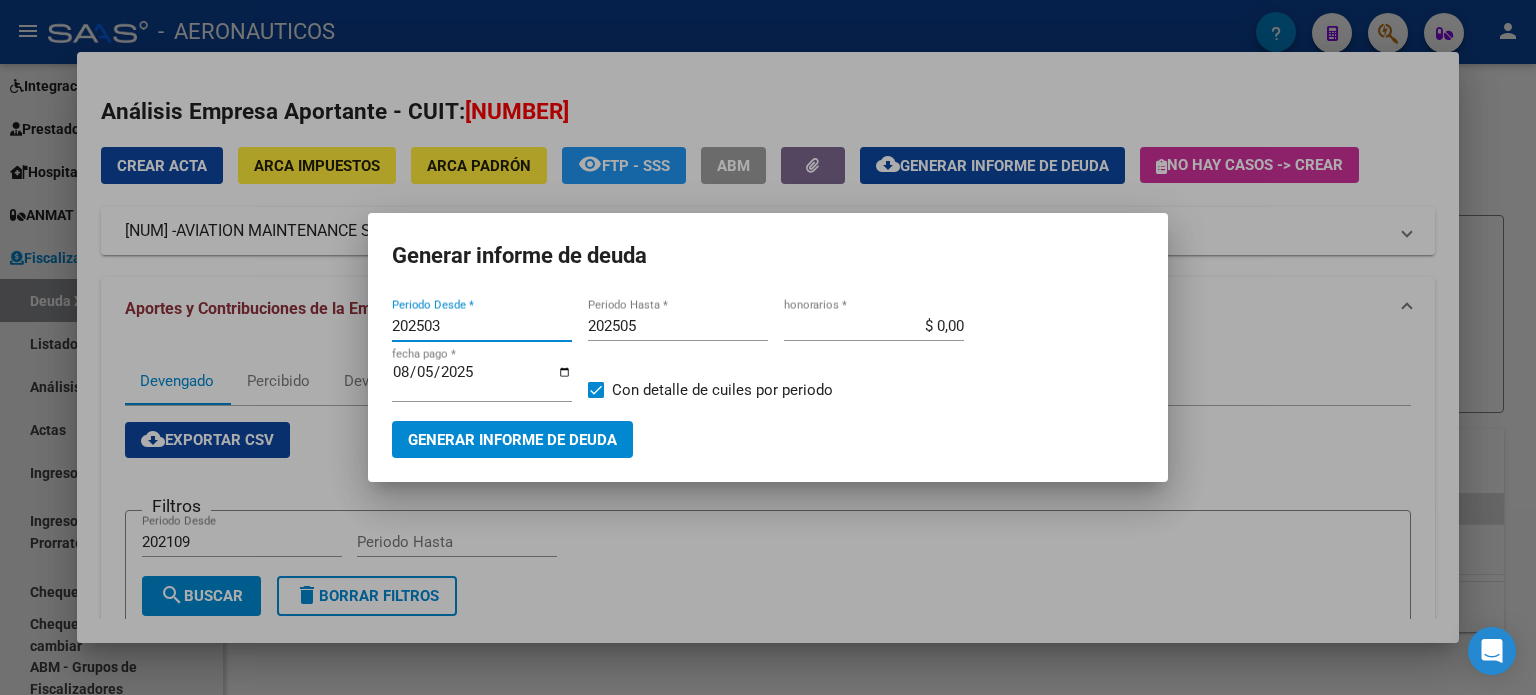 type on "202503" 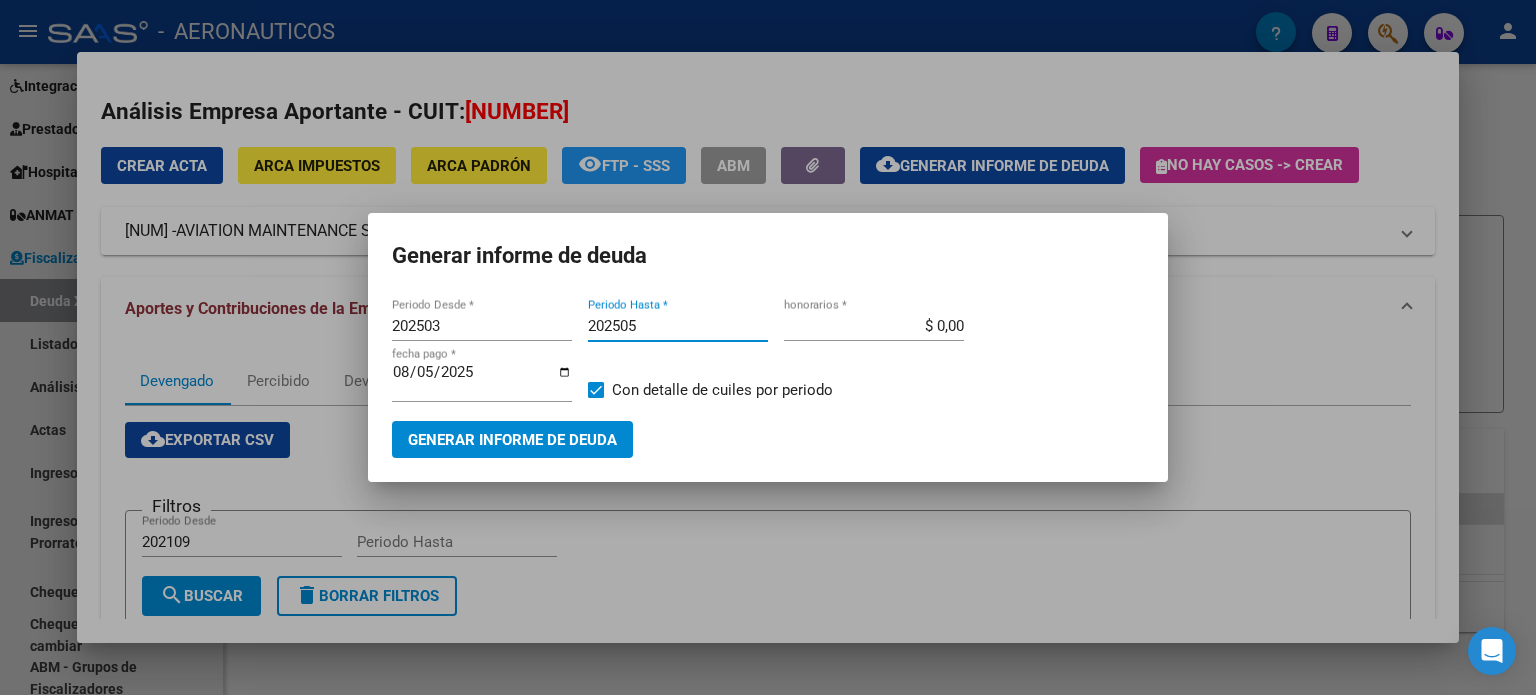 click on "202505" at bounding box center (678, 326) 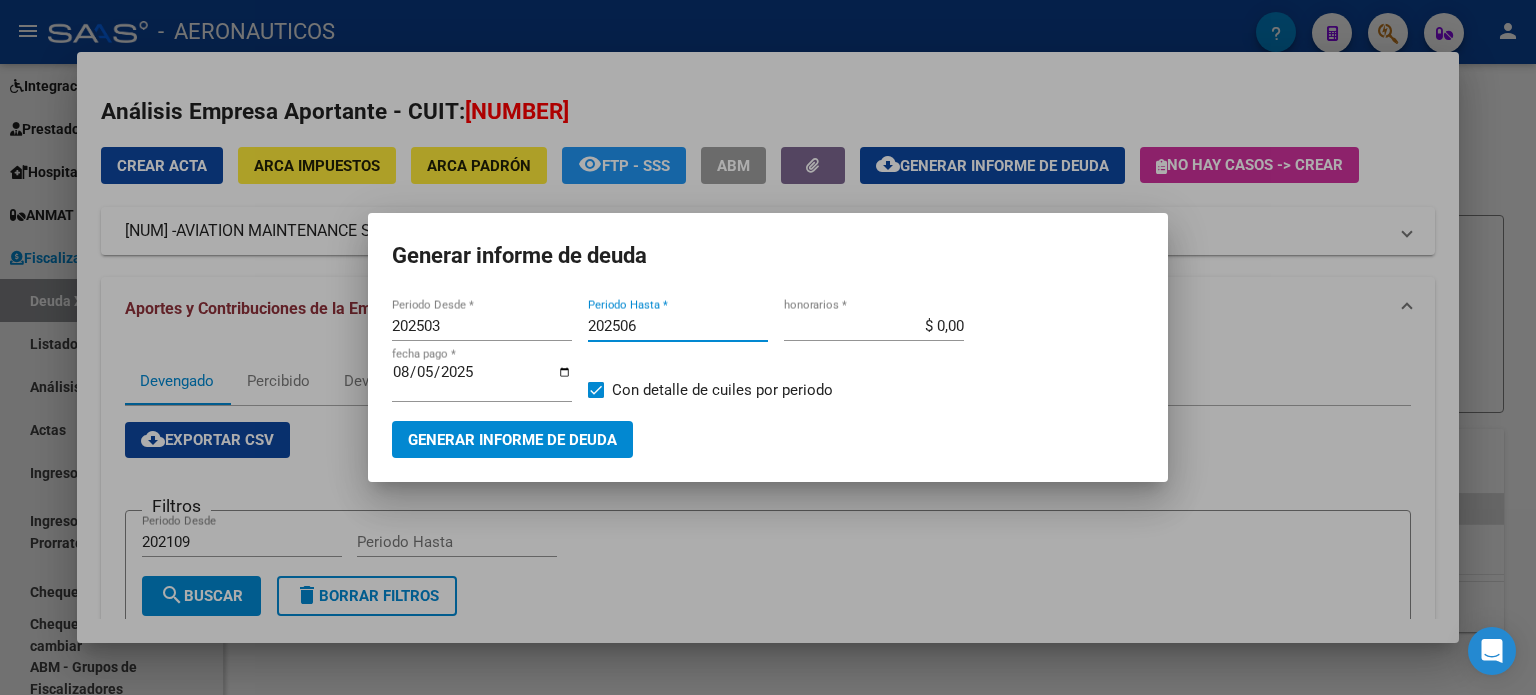 type on "202506" 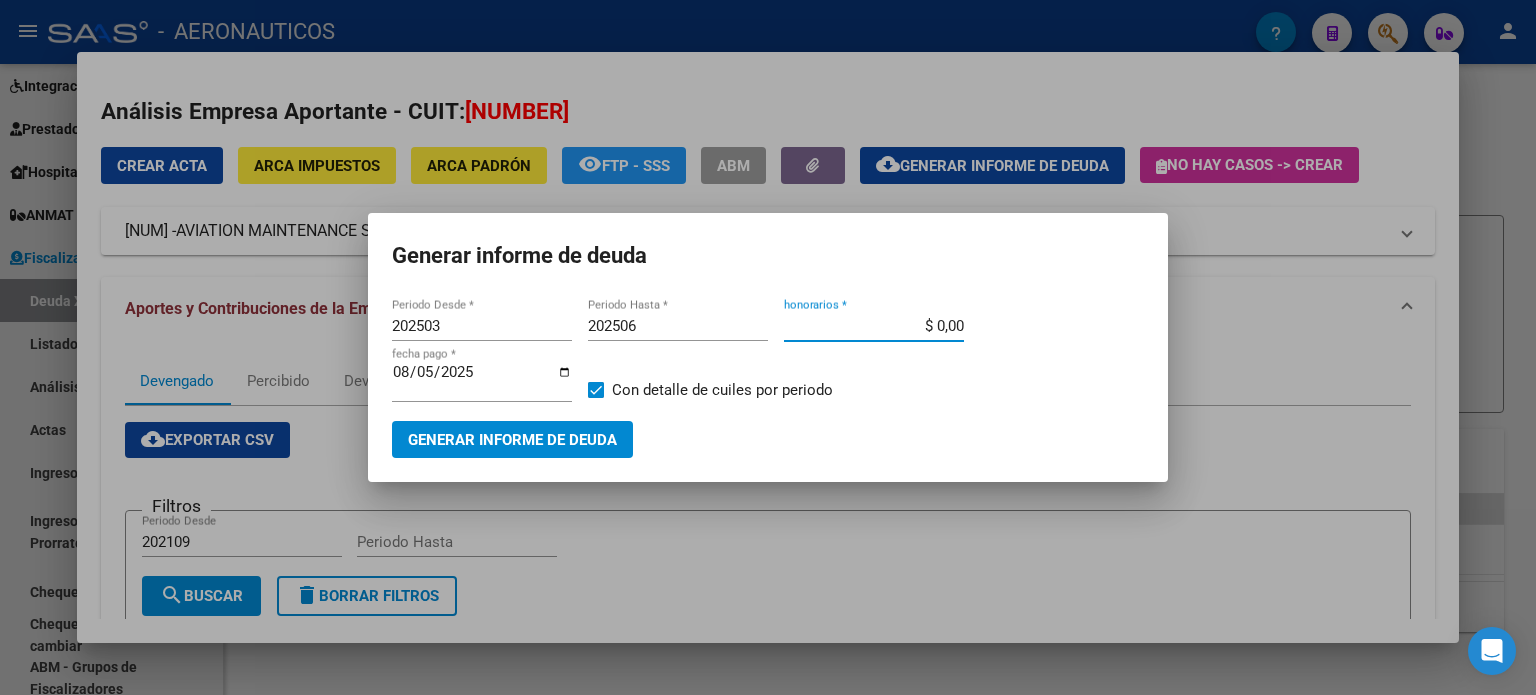 click on "$ 0,00" at bounding box center (874, 326) 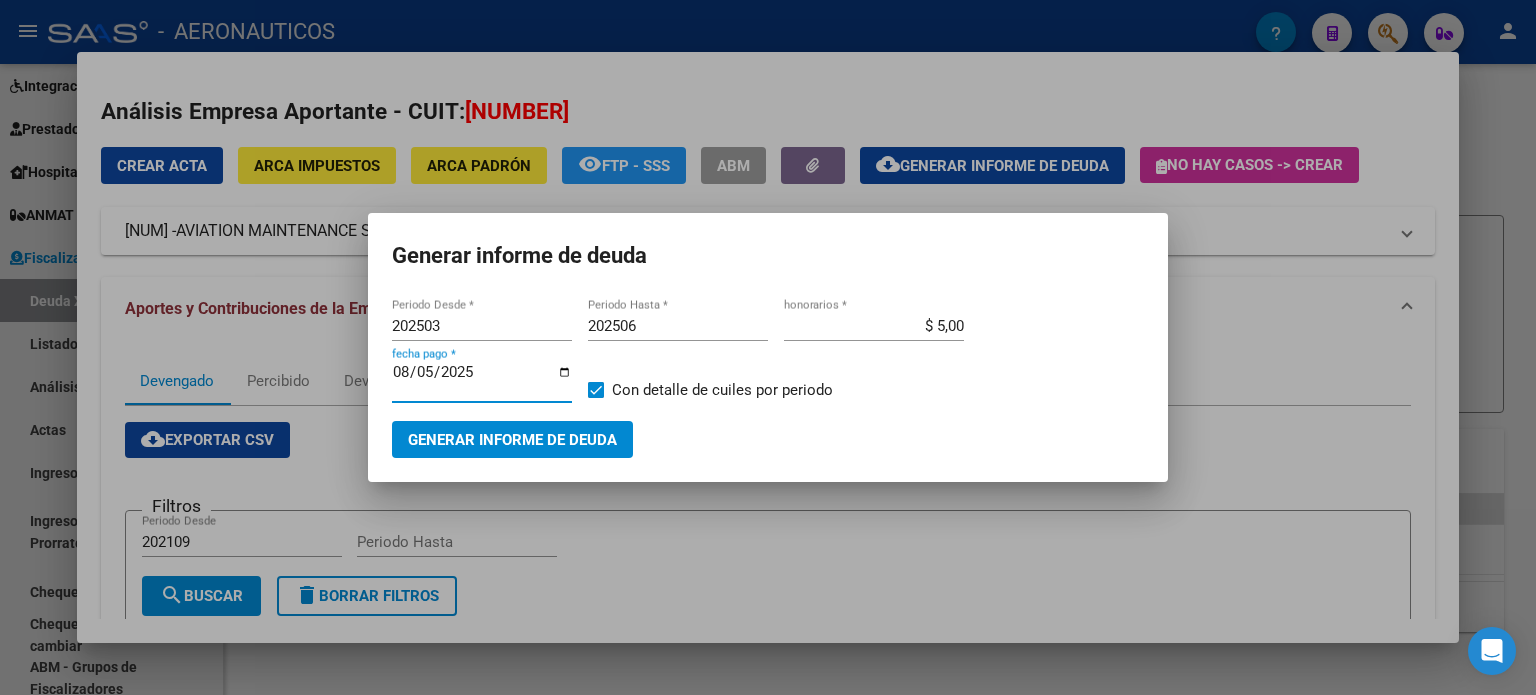 click on "2025-08-05" at bounding box center (482, 380) 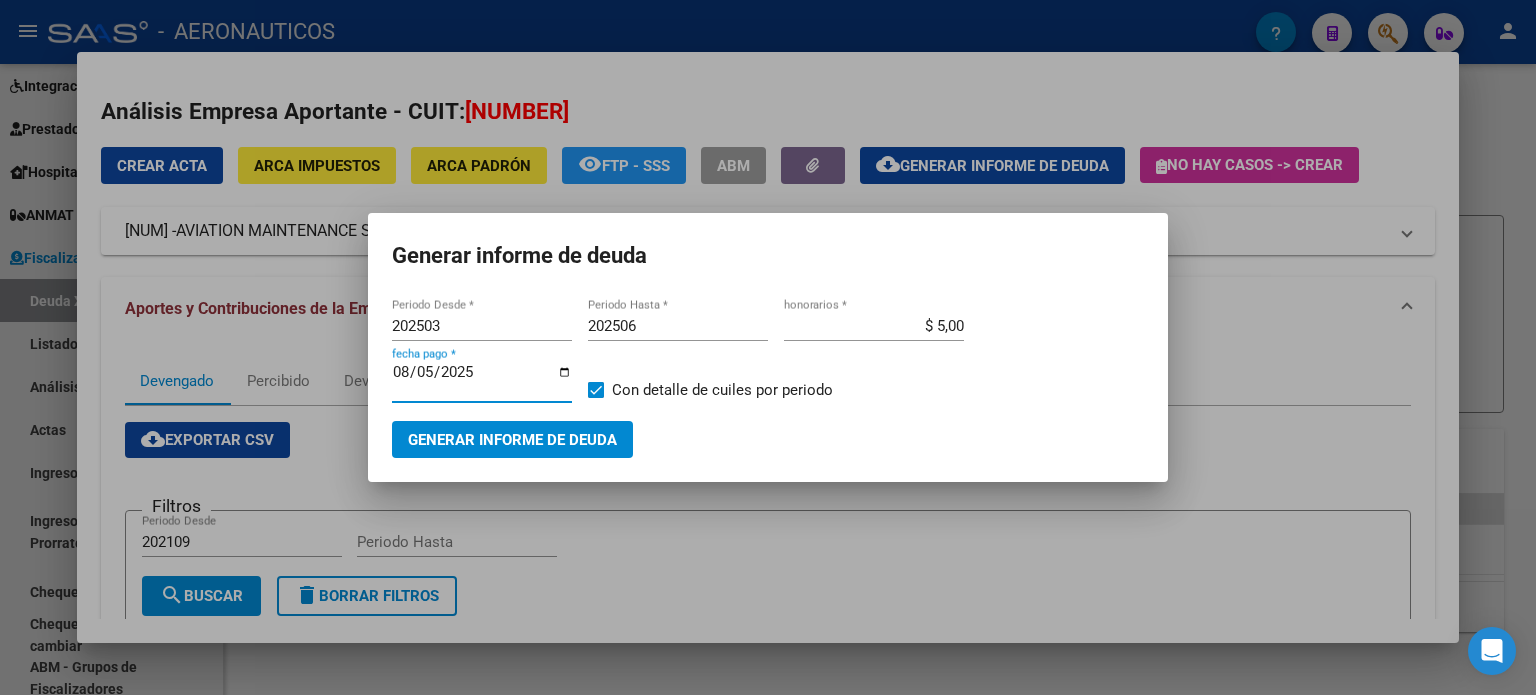 type on "2025-08-31" 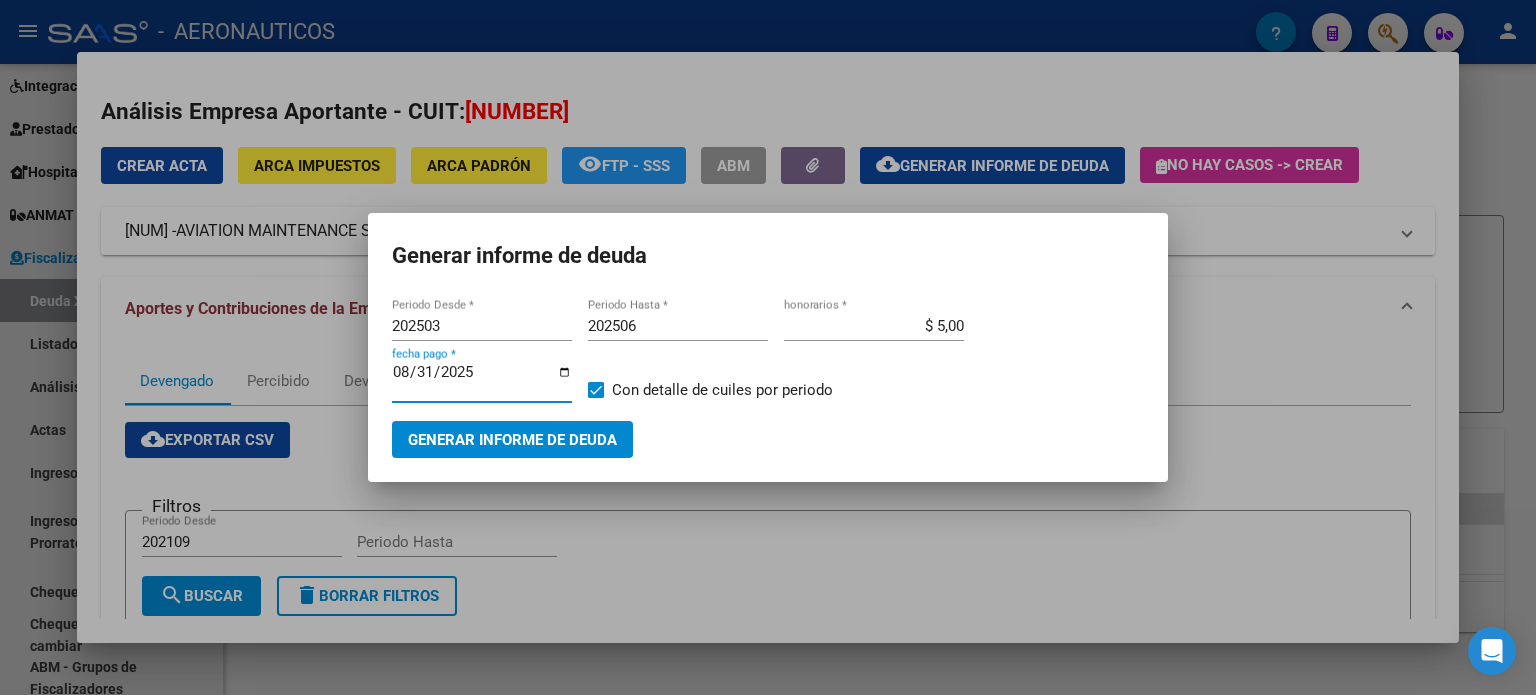click on "Generar informe de deuda" at bounding box center [512, 440] 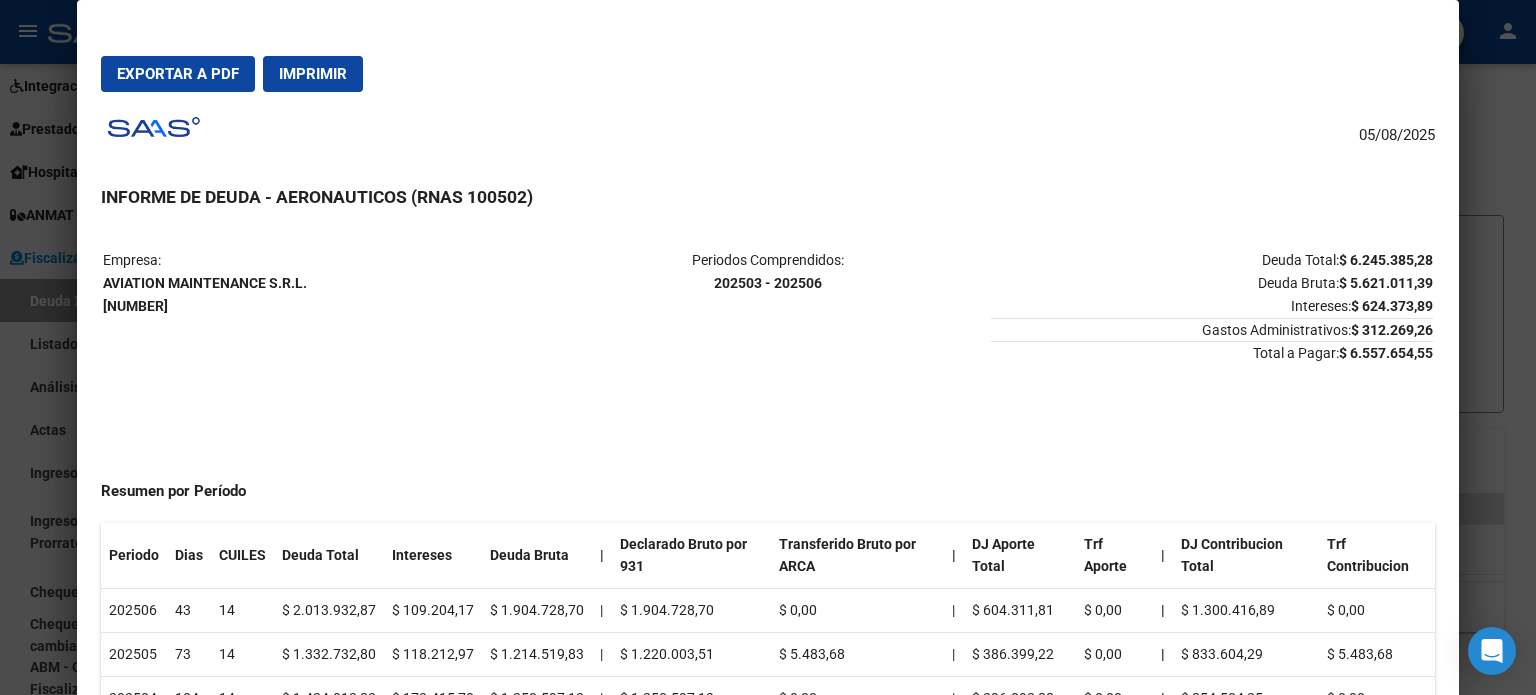 click on "Exportar a PDF" at bounding box center (178, 74) 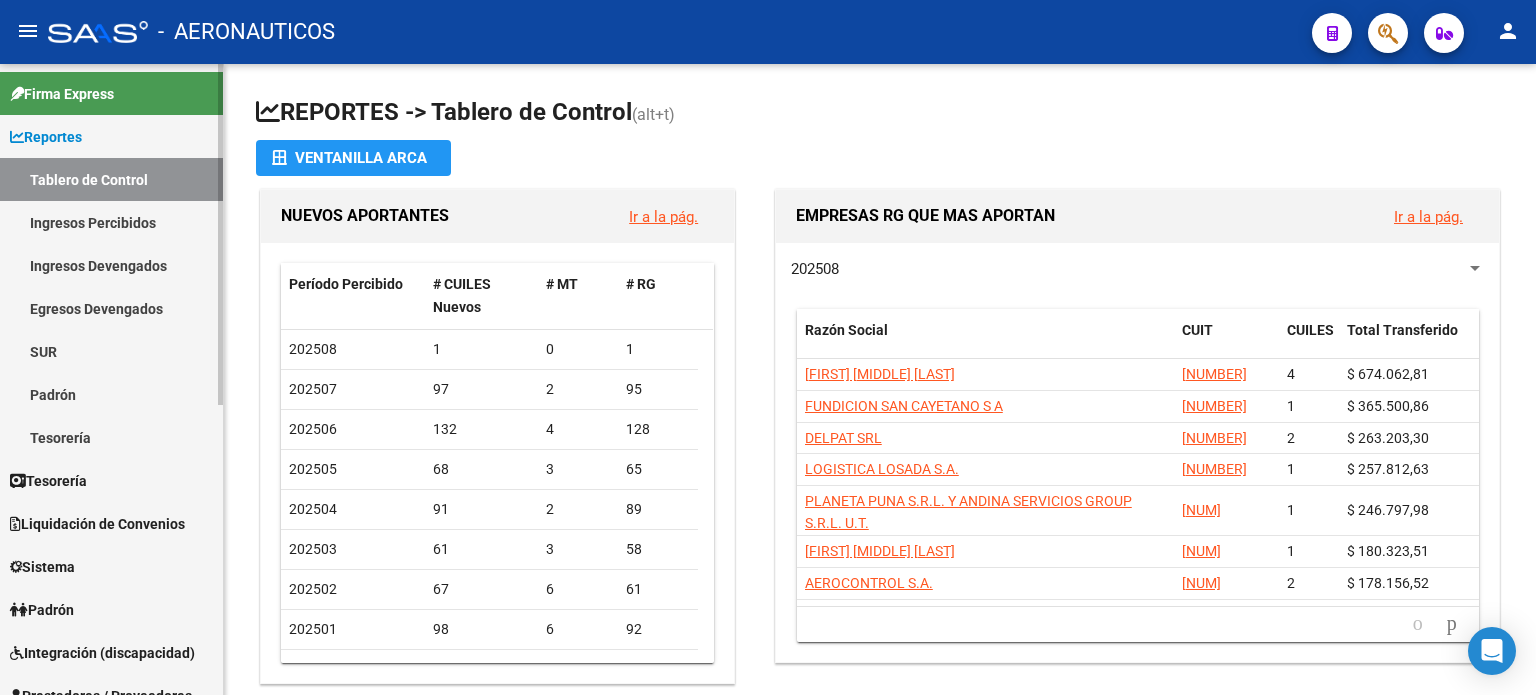 scroll, scrollTop: 266, scrollLeft: 0, axis: vertical 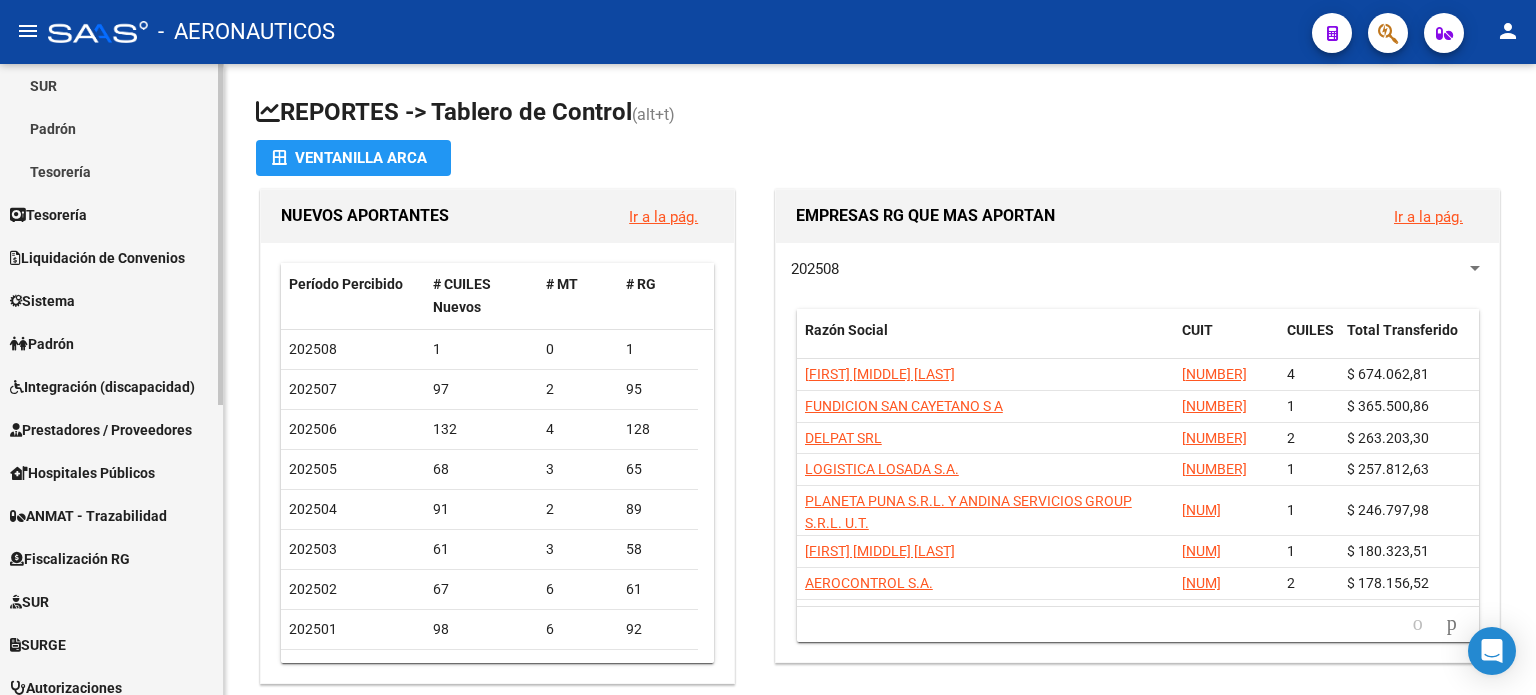 click on "Fiscalización RG" at bounding box center (70, 559) 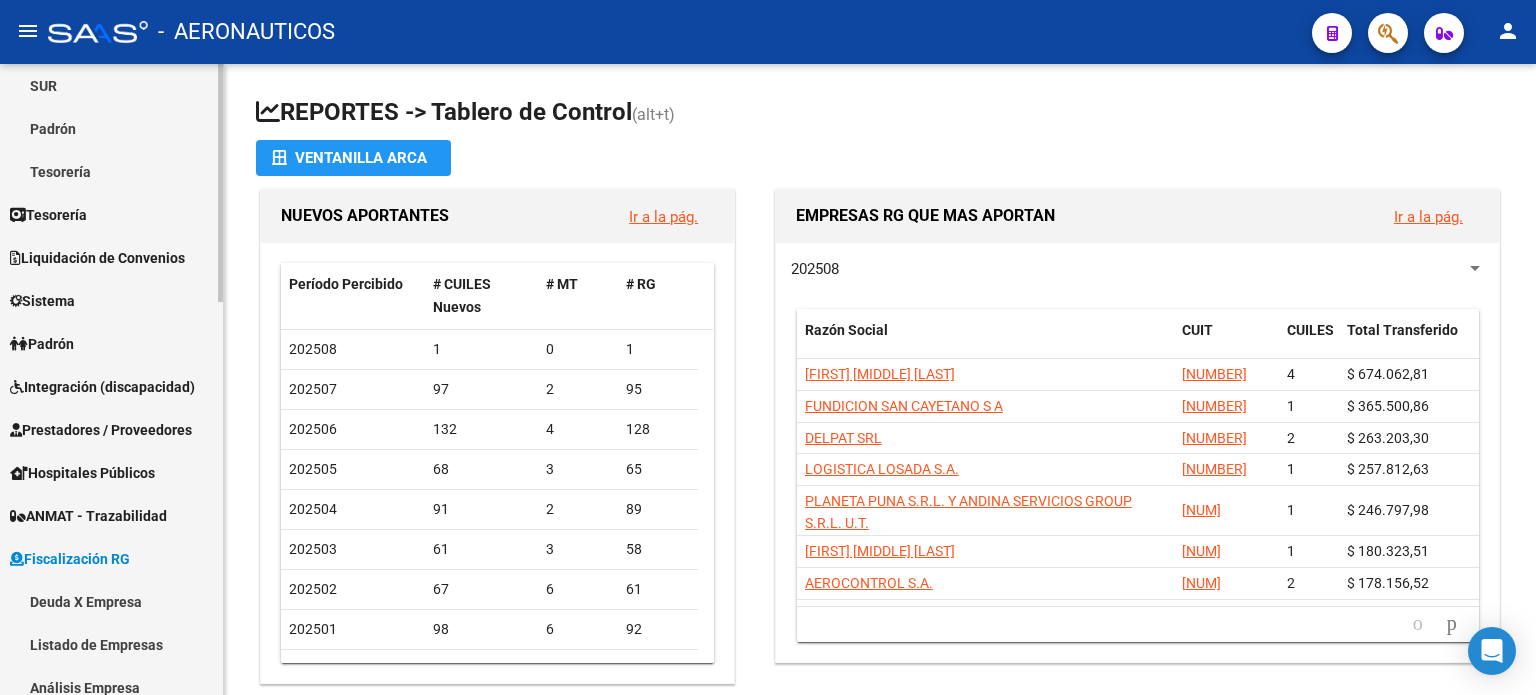 click on "Deuda X Empresa" at bounding box center [111, 601] 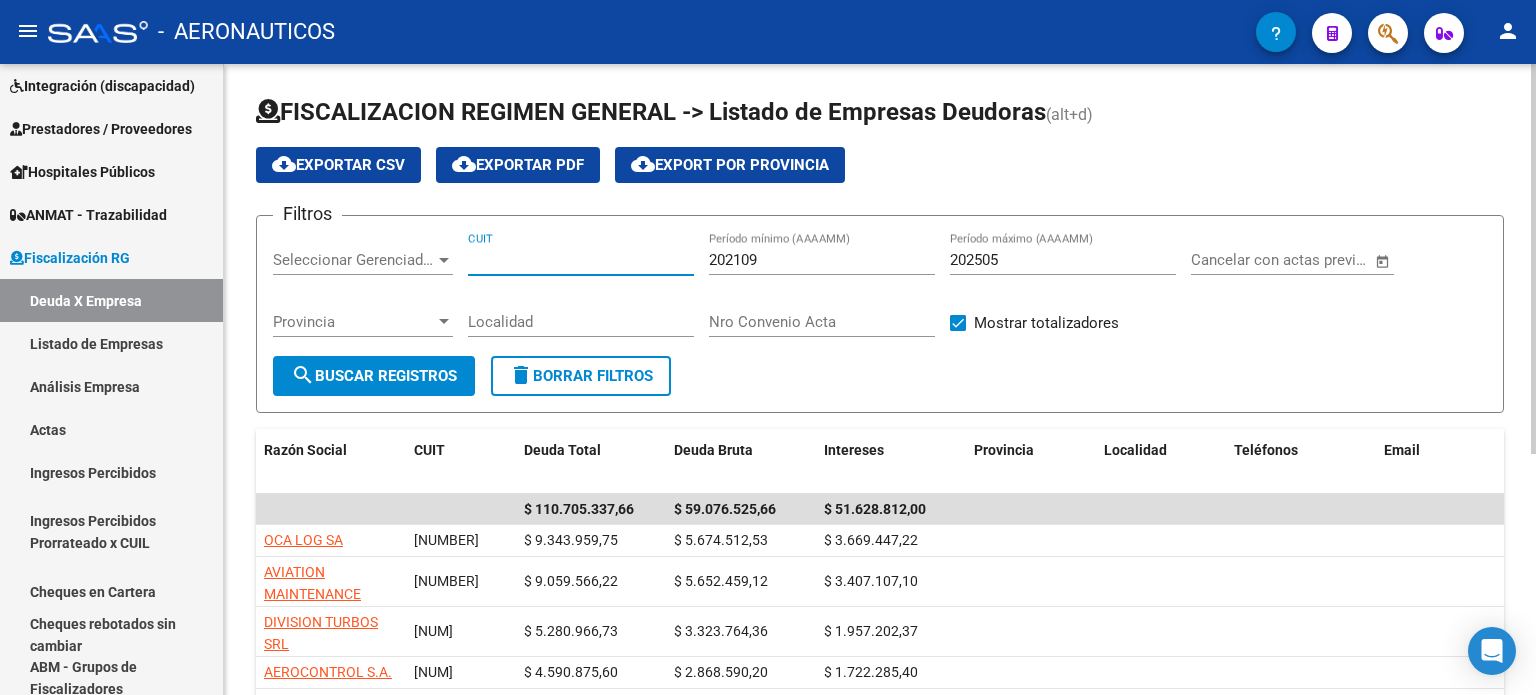 paste on "[NUM] - [NUM]" 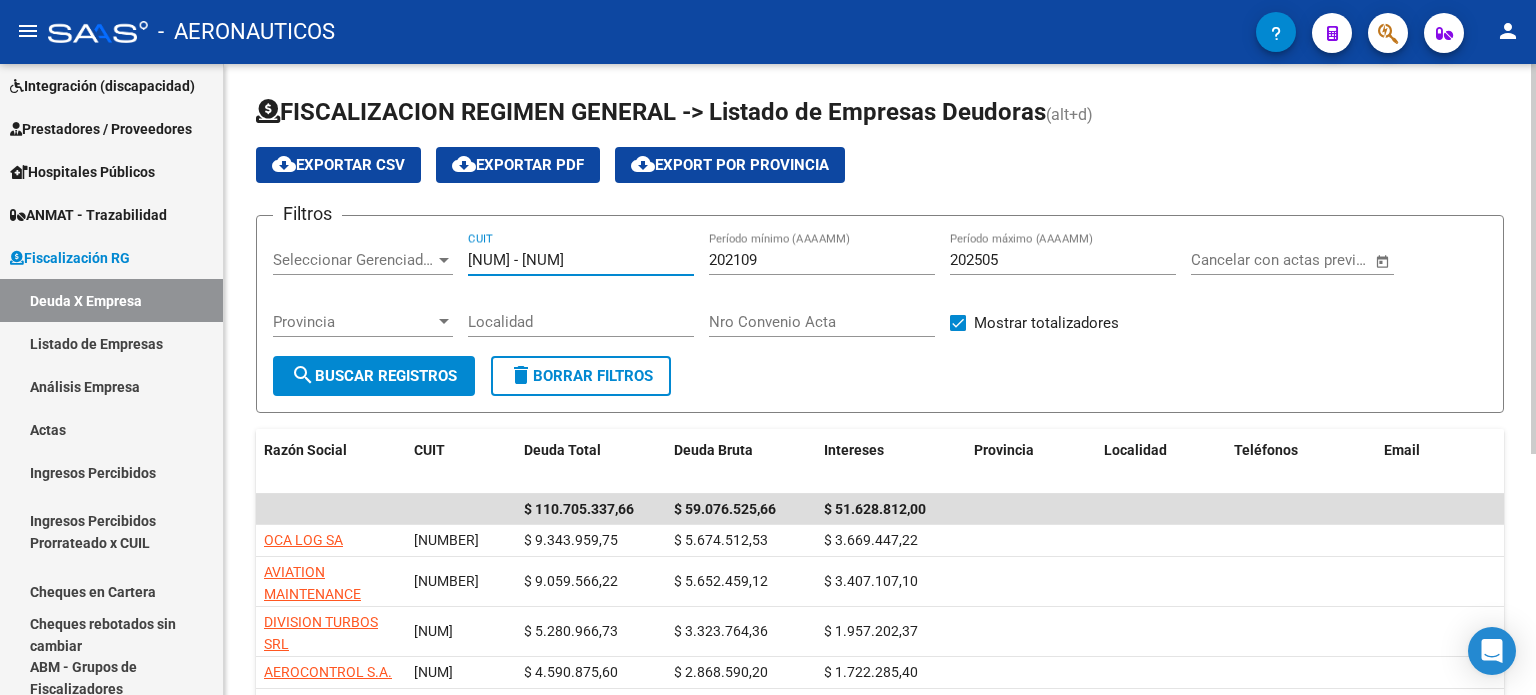 type on "[NUM] - [NUM]" 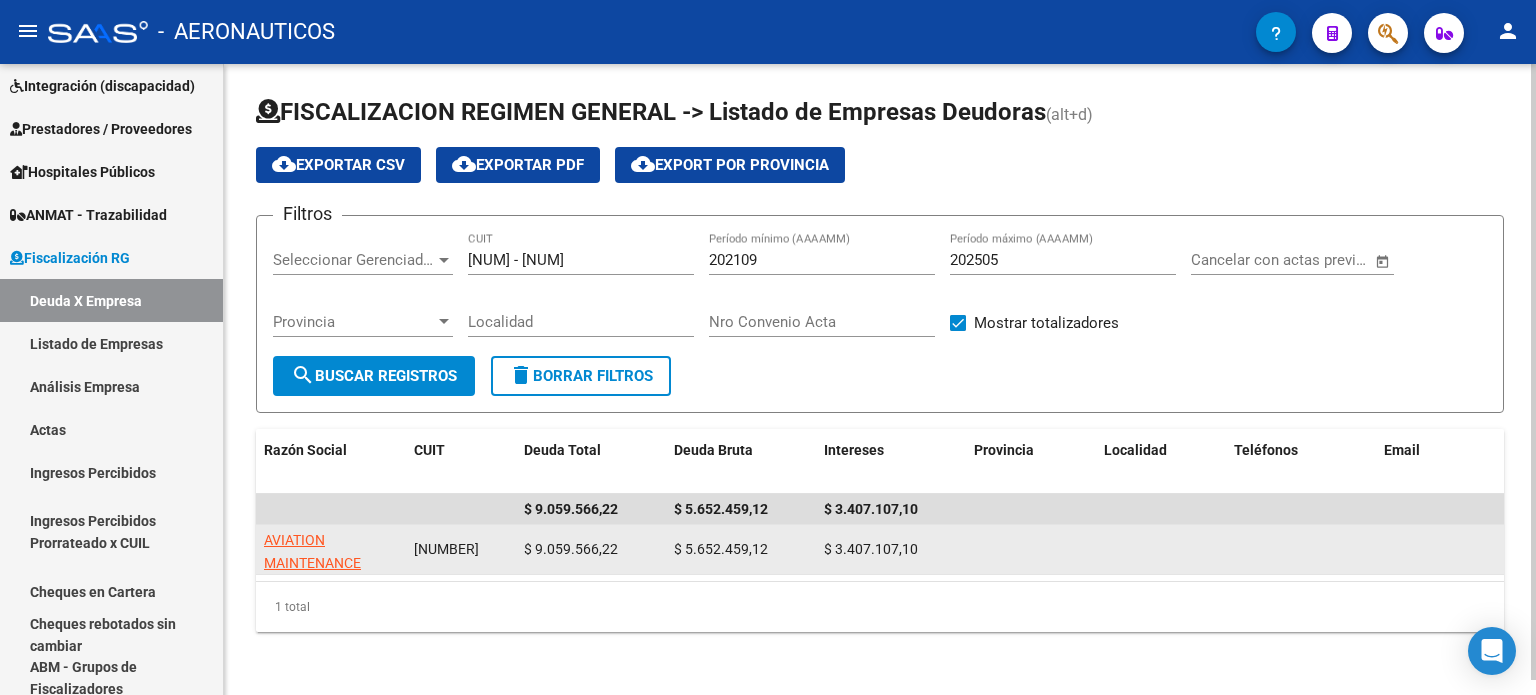 click on "AVIATION MAINTENANCE S.R.L." 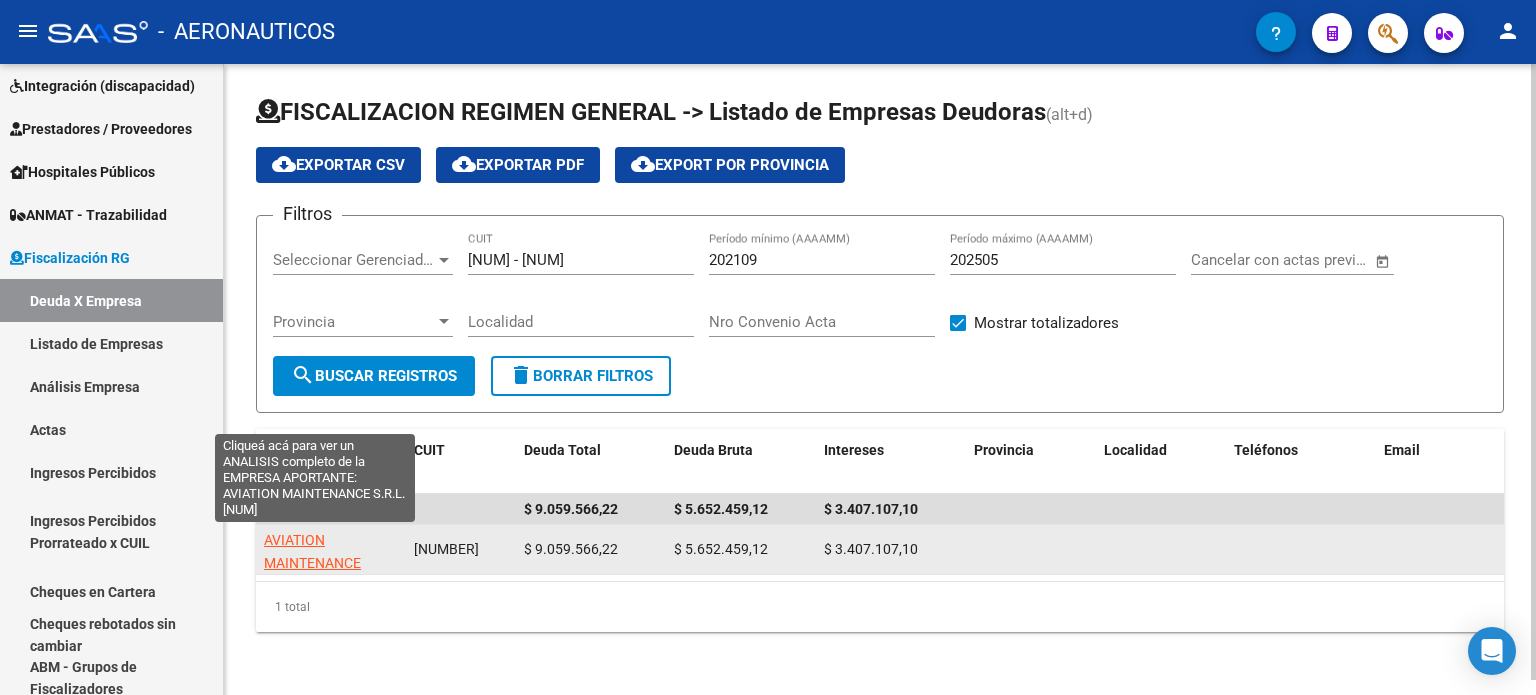 click on "AVIATION MAINTENANCE S.R.L." 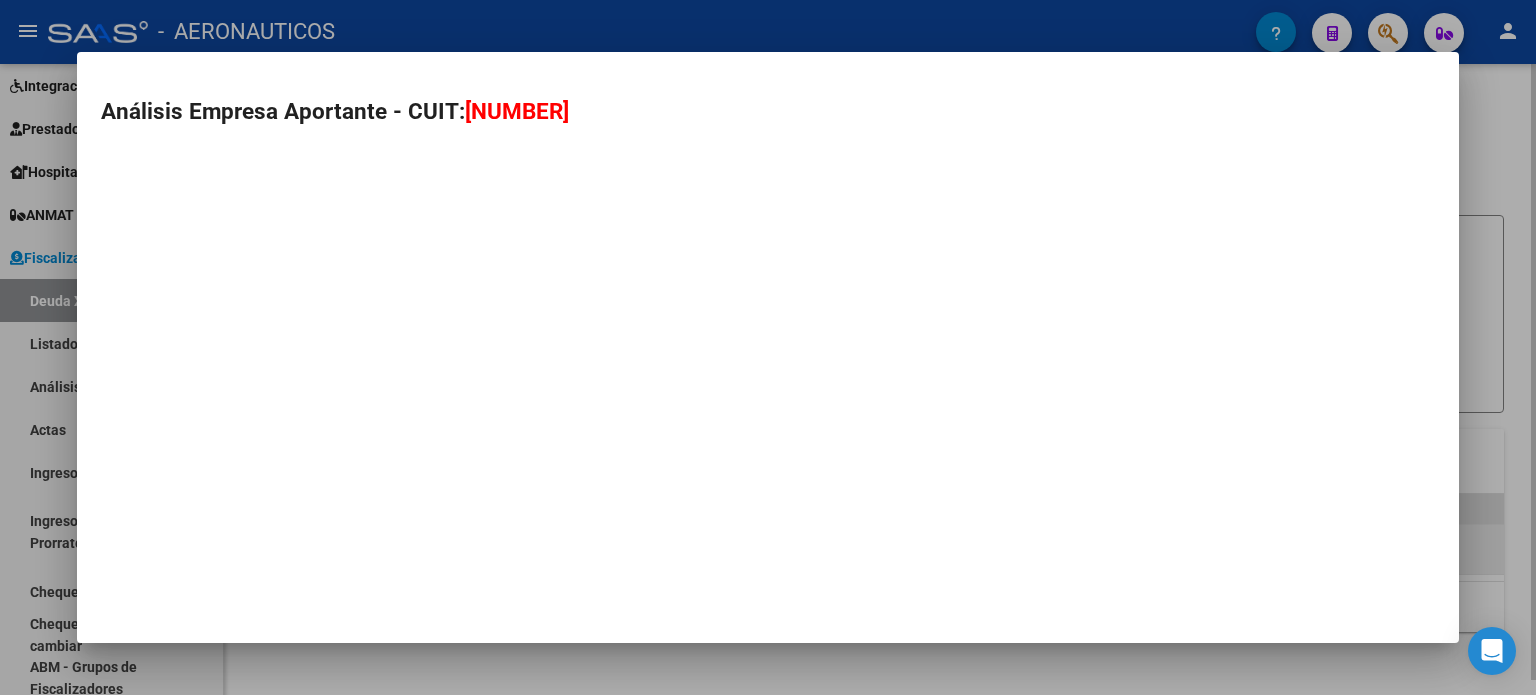 click on "Análisis Empresa Aportante - CUIT:  [NUMBER]" at bounding box center [768, 347] 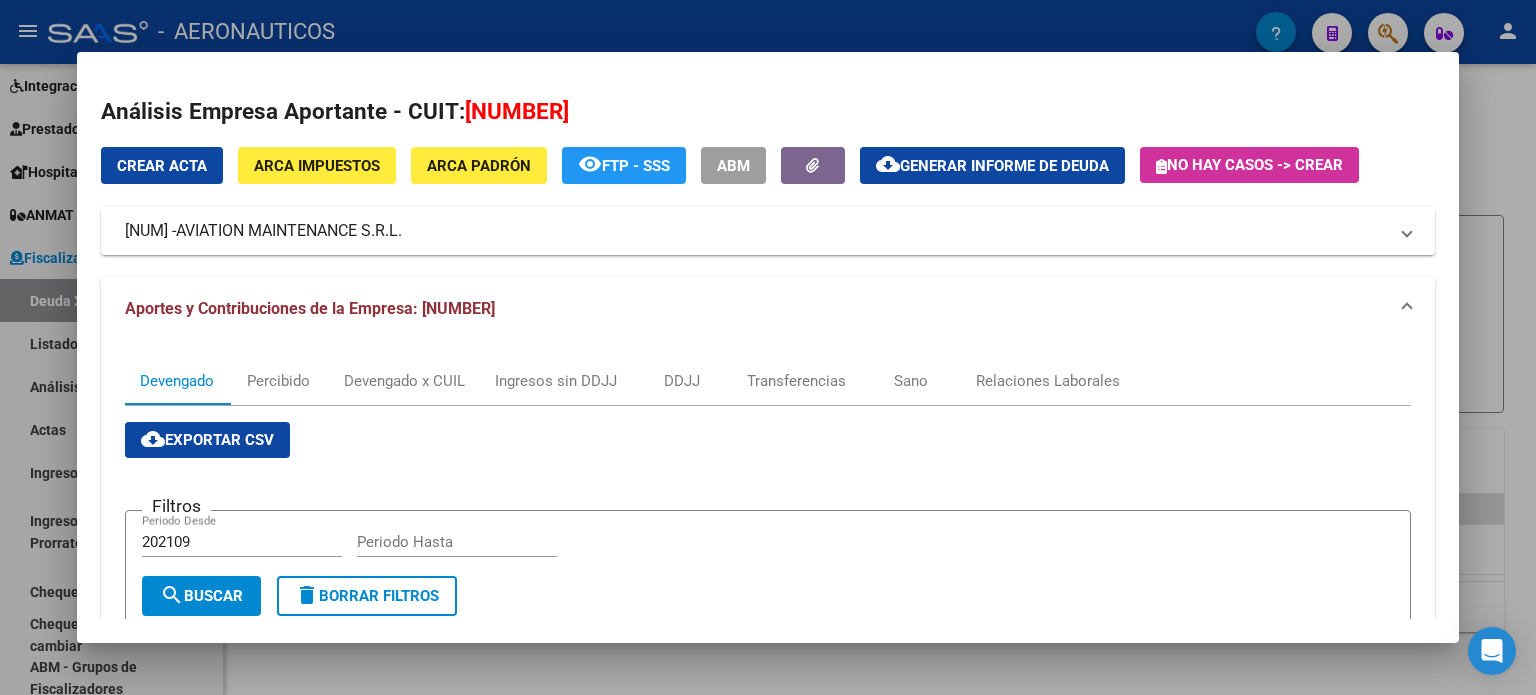 click on "Generar informe de deuda" 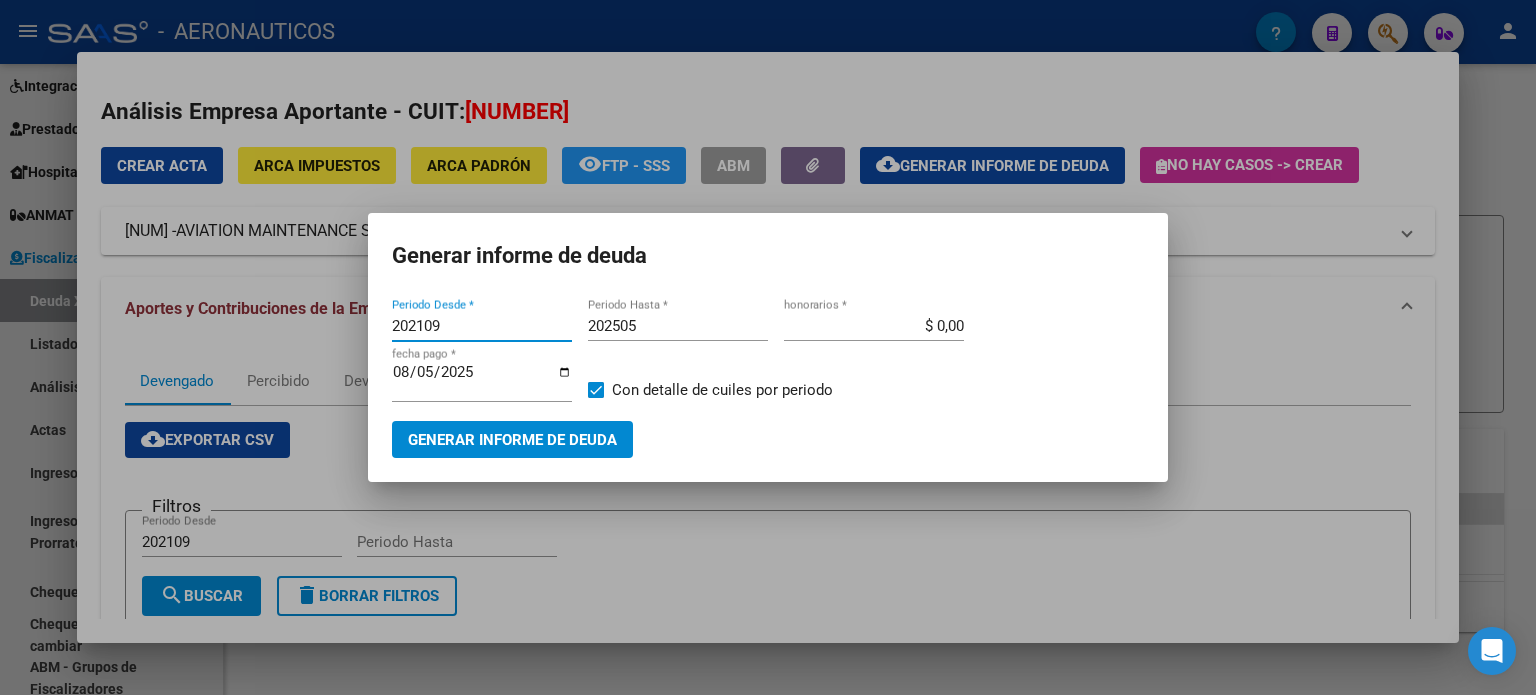 drag, startPoint x: 420, startPoint y: 322, endPoint x: 590, endPoint y: 319, distance: 170.02647 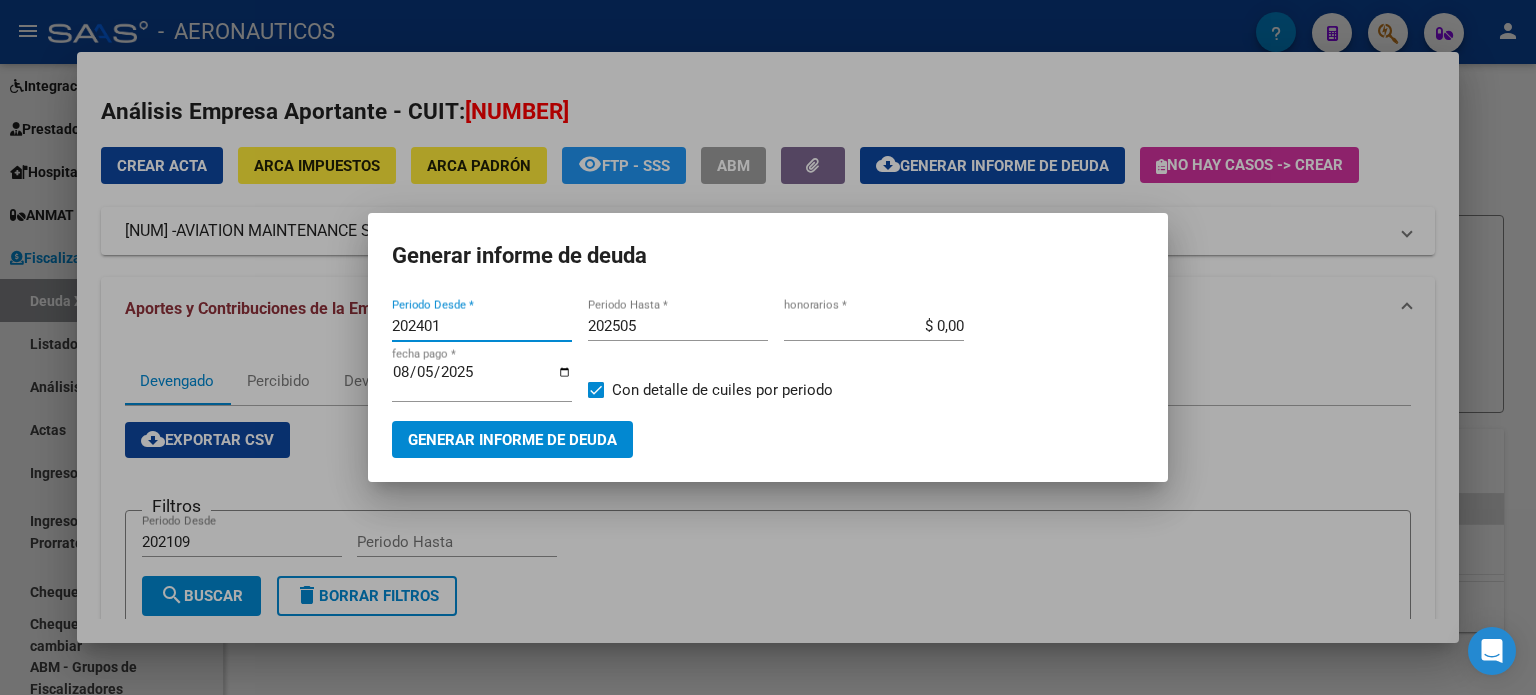 type on "202401" 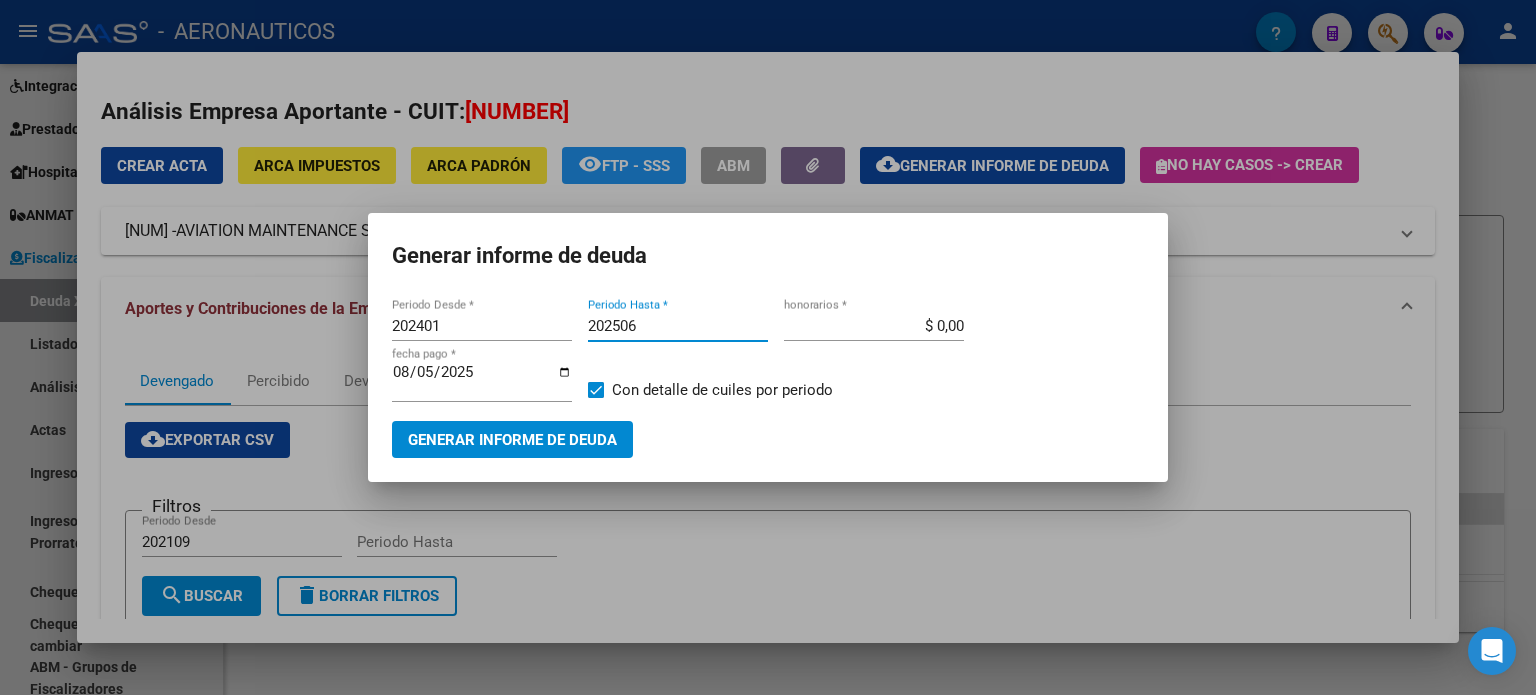 type on "202506" 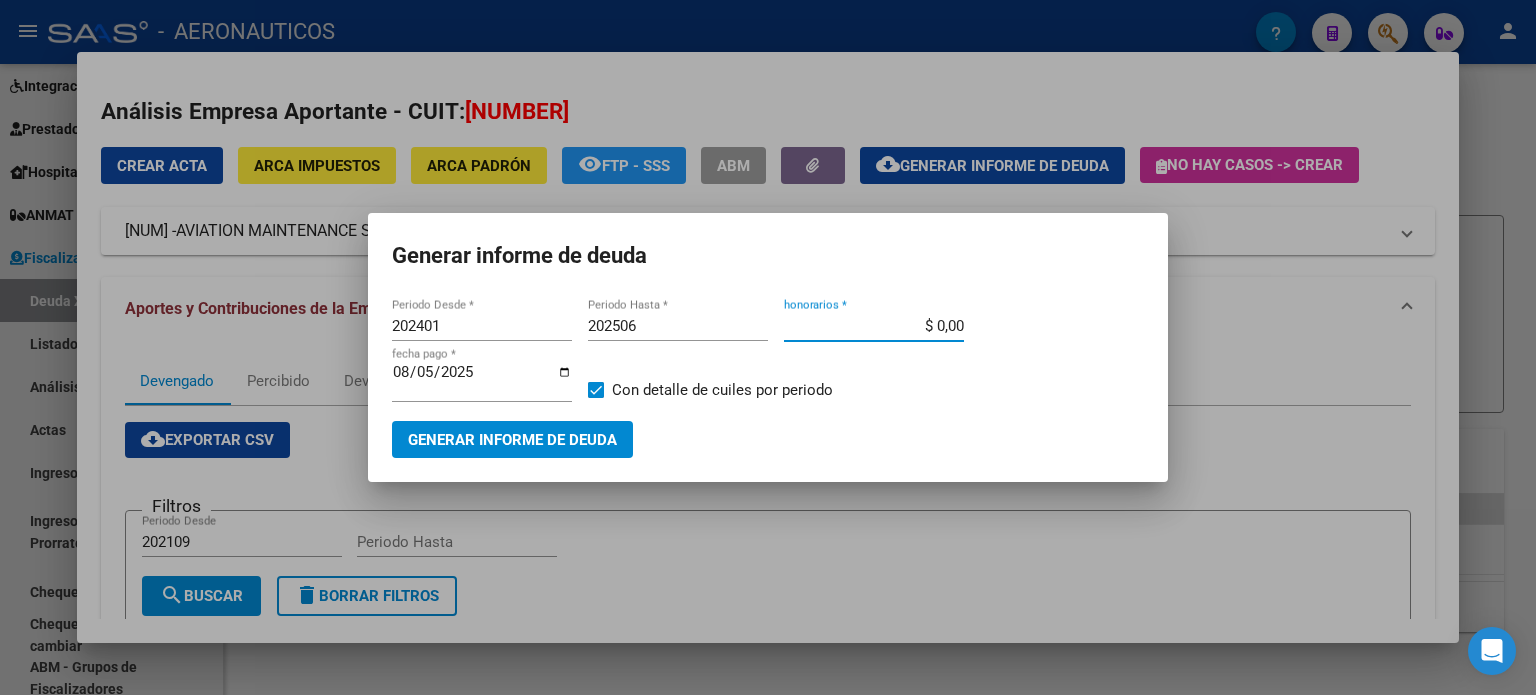 click on "$ 0,00" at bounding box center (874, 326) 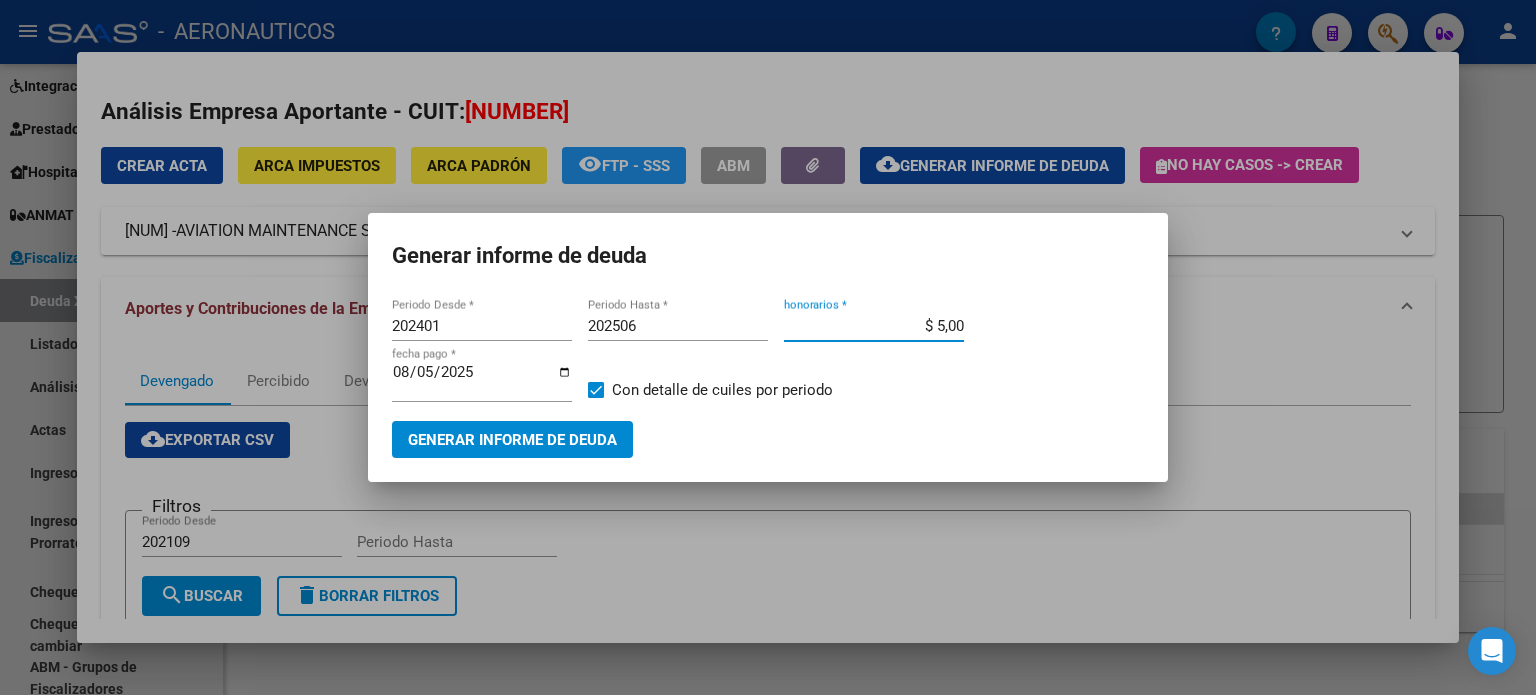 click on "2025-08-05" at bounding box center (482, 380) 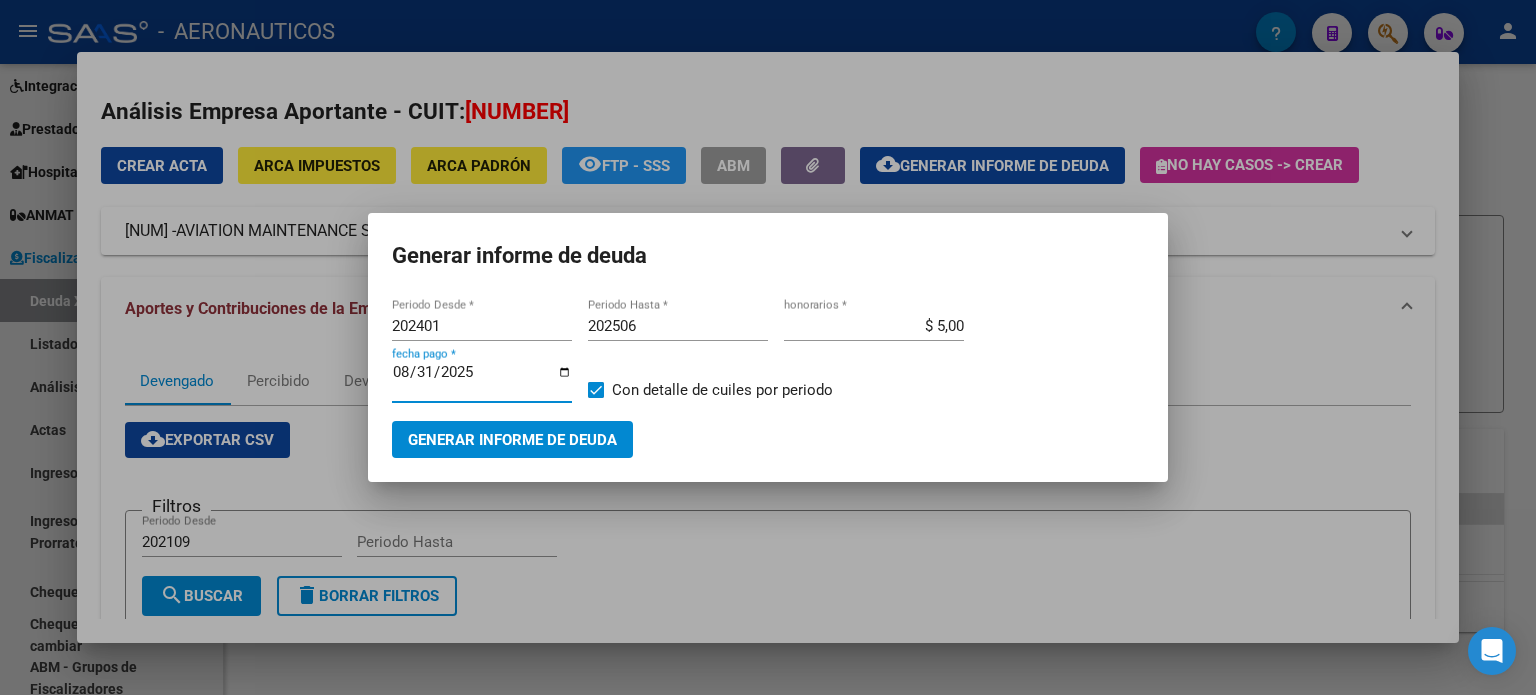 type on "2025-08-31" 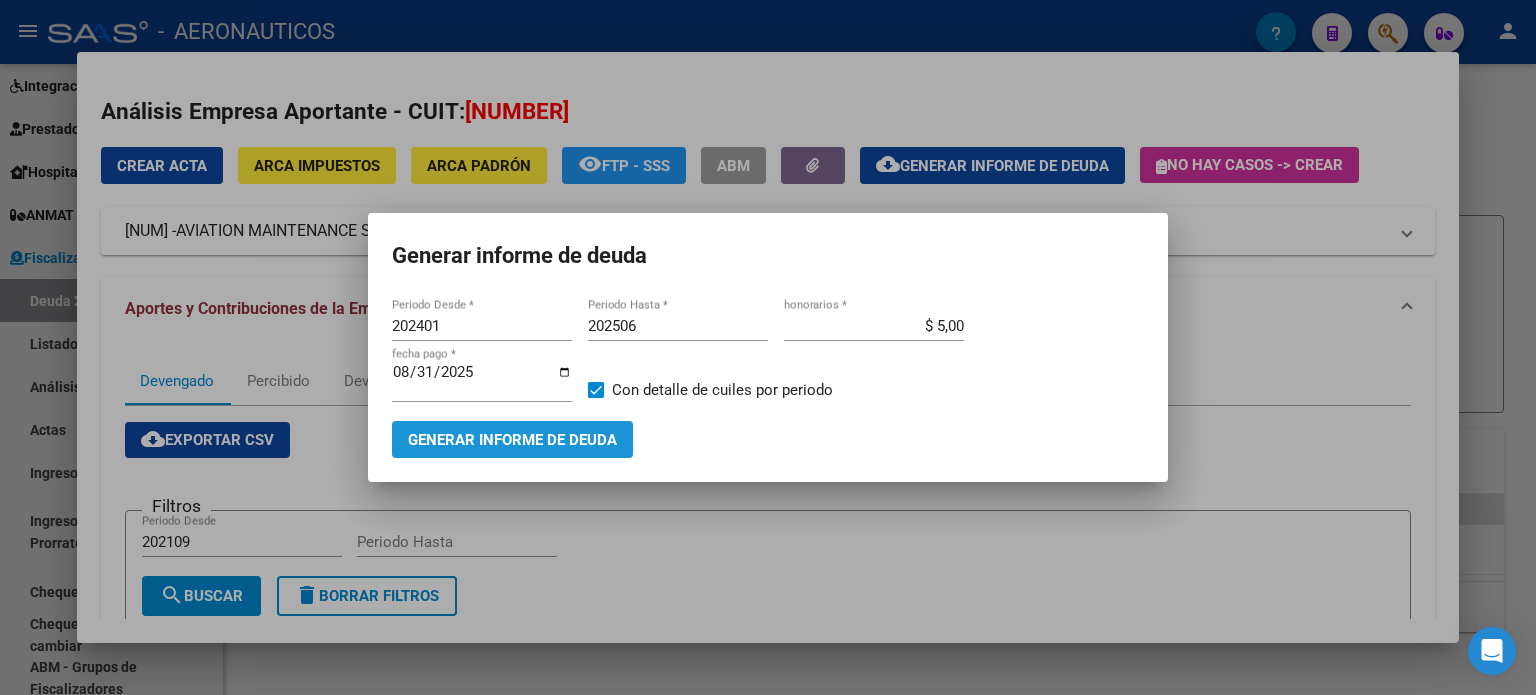 click on "Generar informe de deuda" at bounding box center [512, 440] 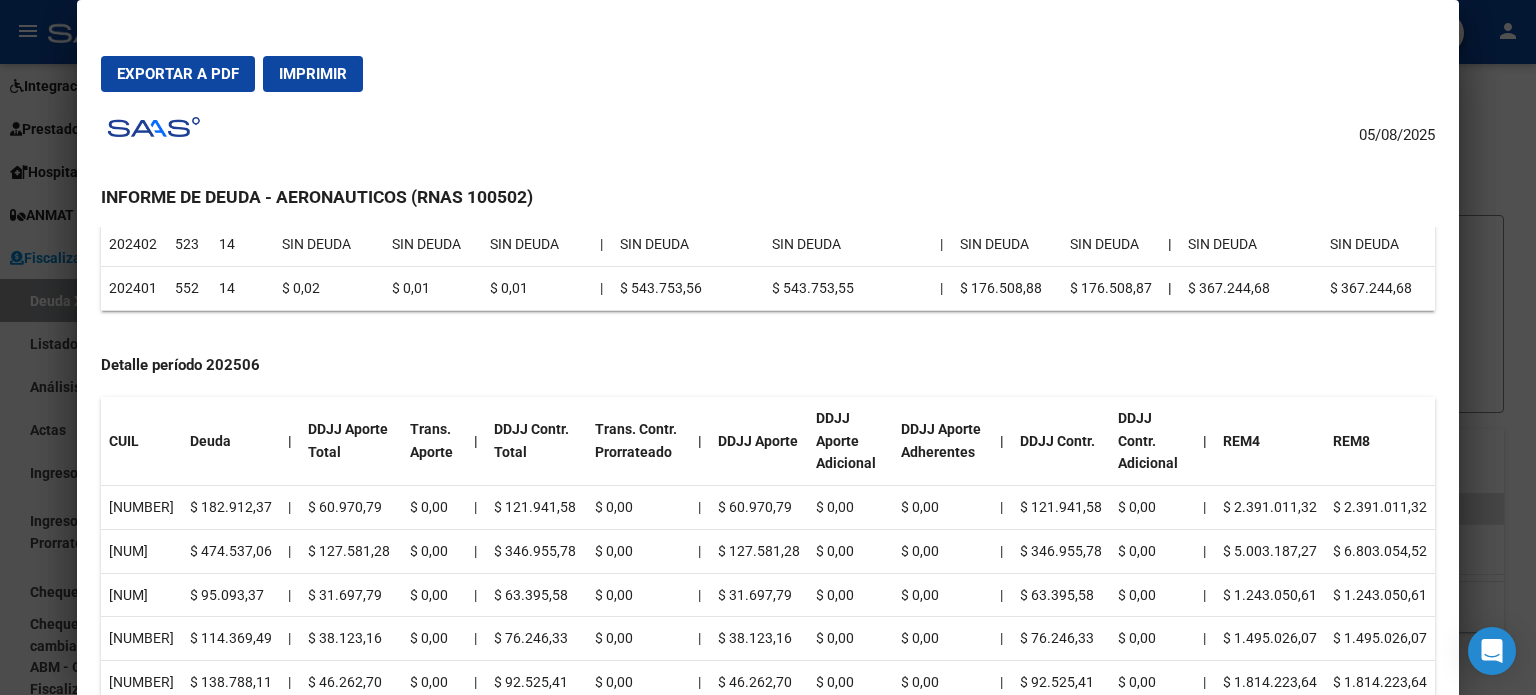 scroll, scrollTop: 933, scrollLeft: 0, axis: vertical 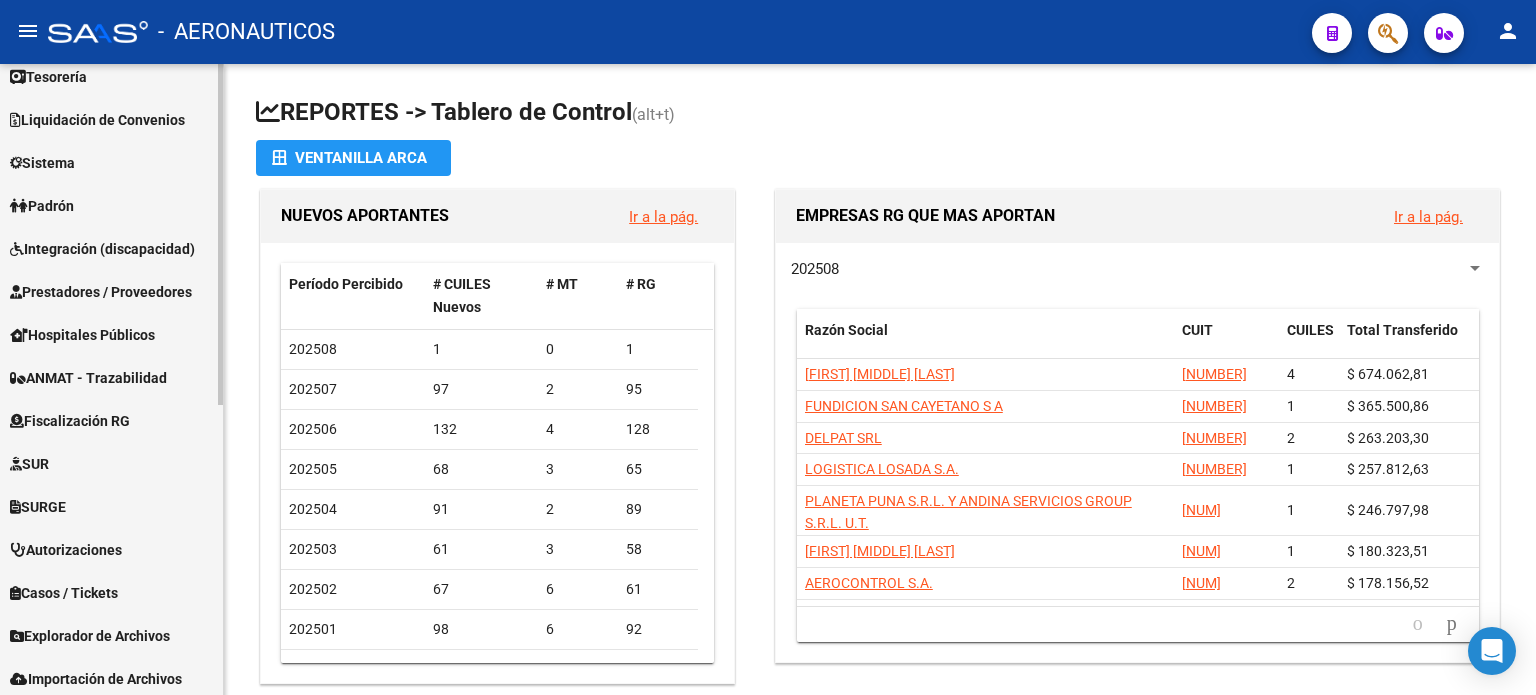 click on "Fiscalización RG" at bounding box center [70, 421] 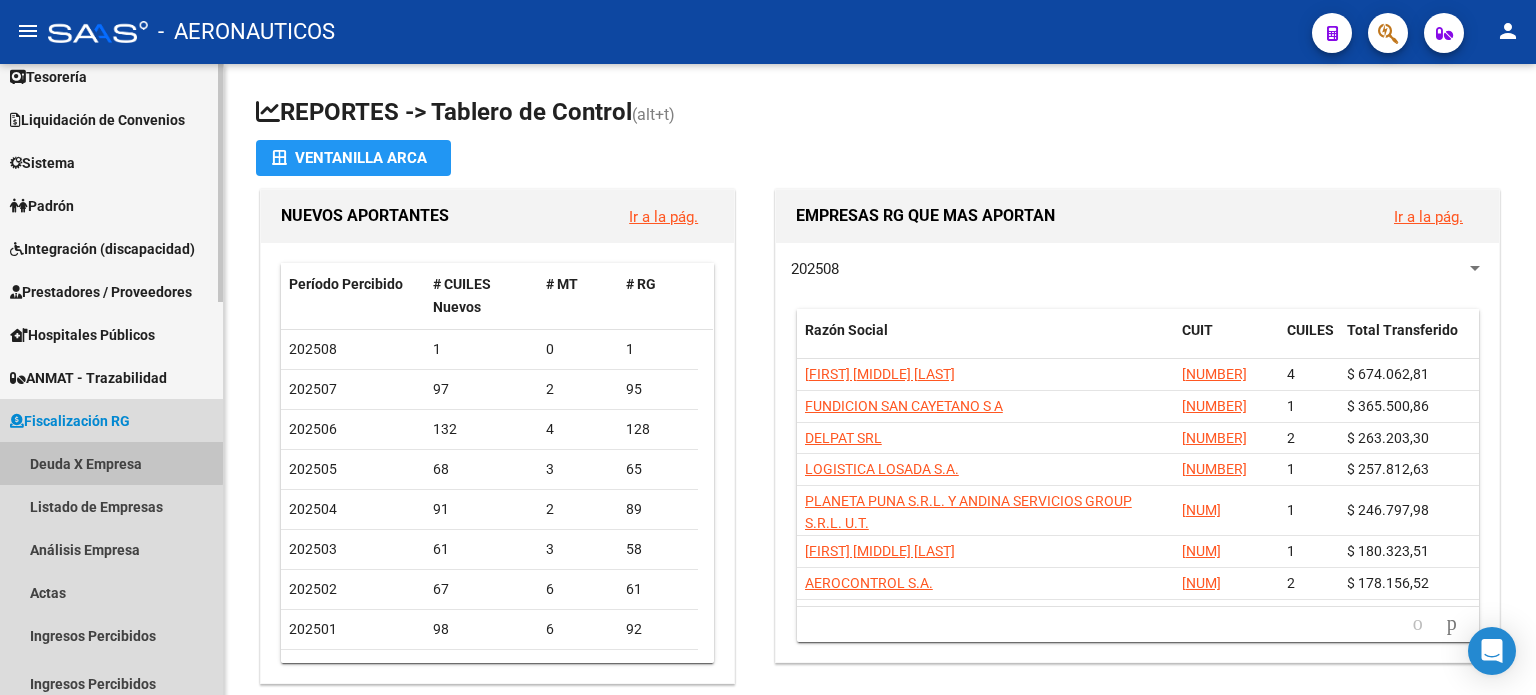 click on "Deuda X Empresa" at bounding box center [111, 463] 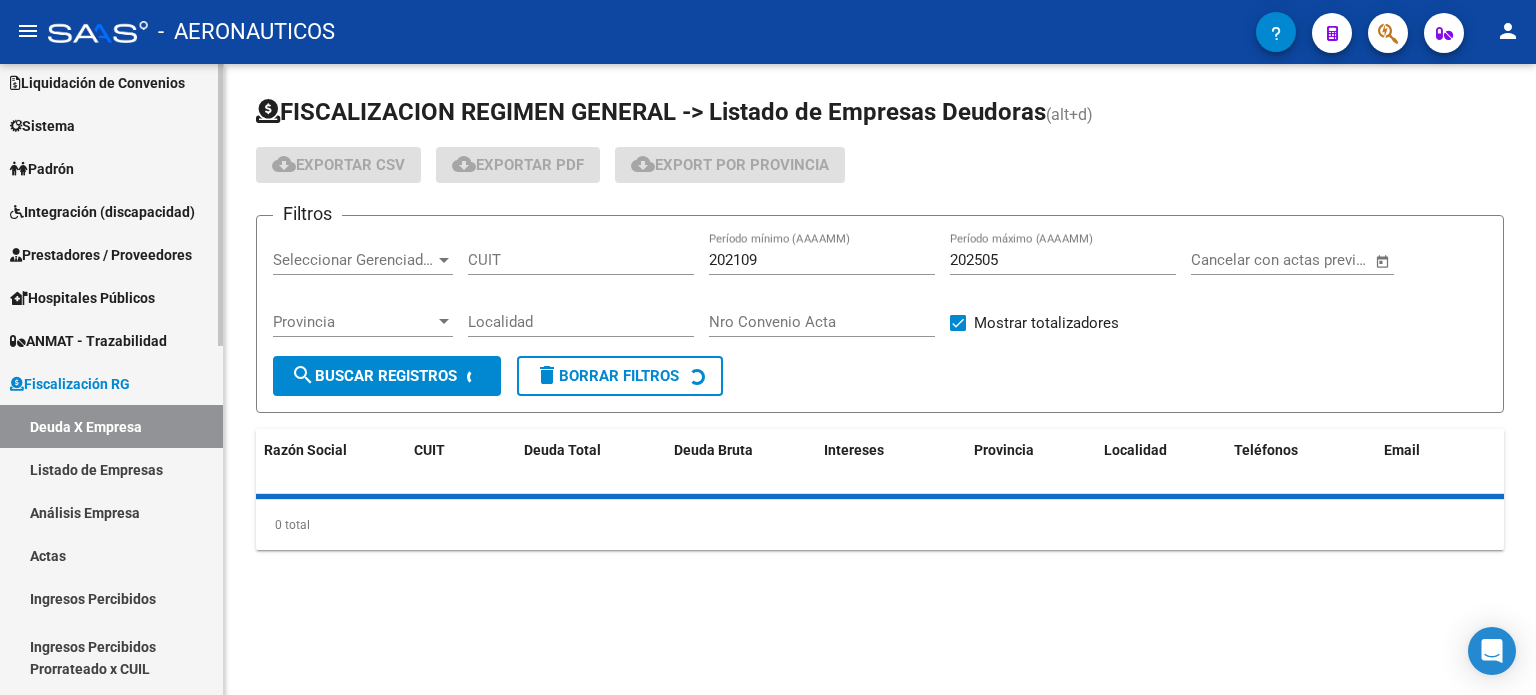 scroll, scrollTop: 104, scrollLeft: 0, axis: vertical 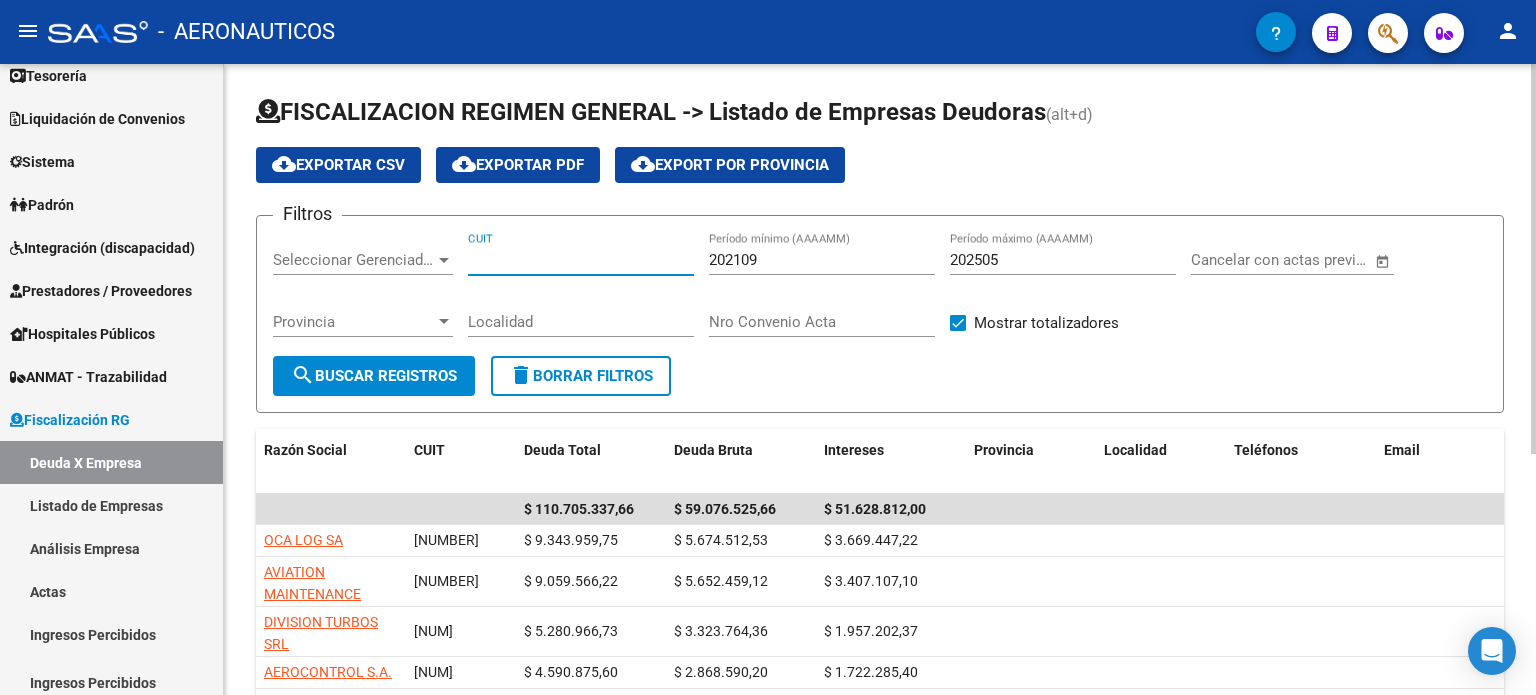 paste on "[NUM] - [NUM]" 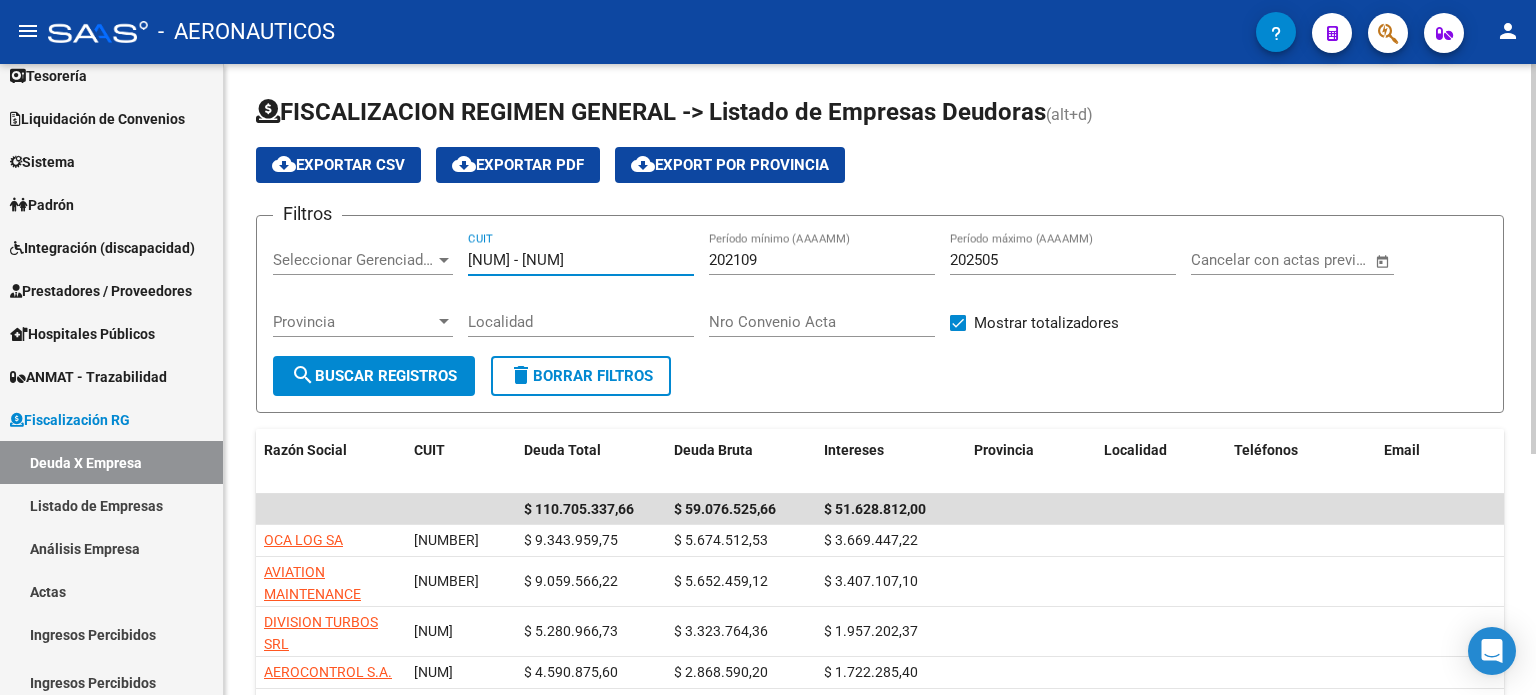 type on "[NUM] - [NUM]" 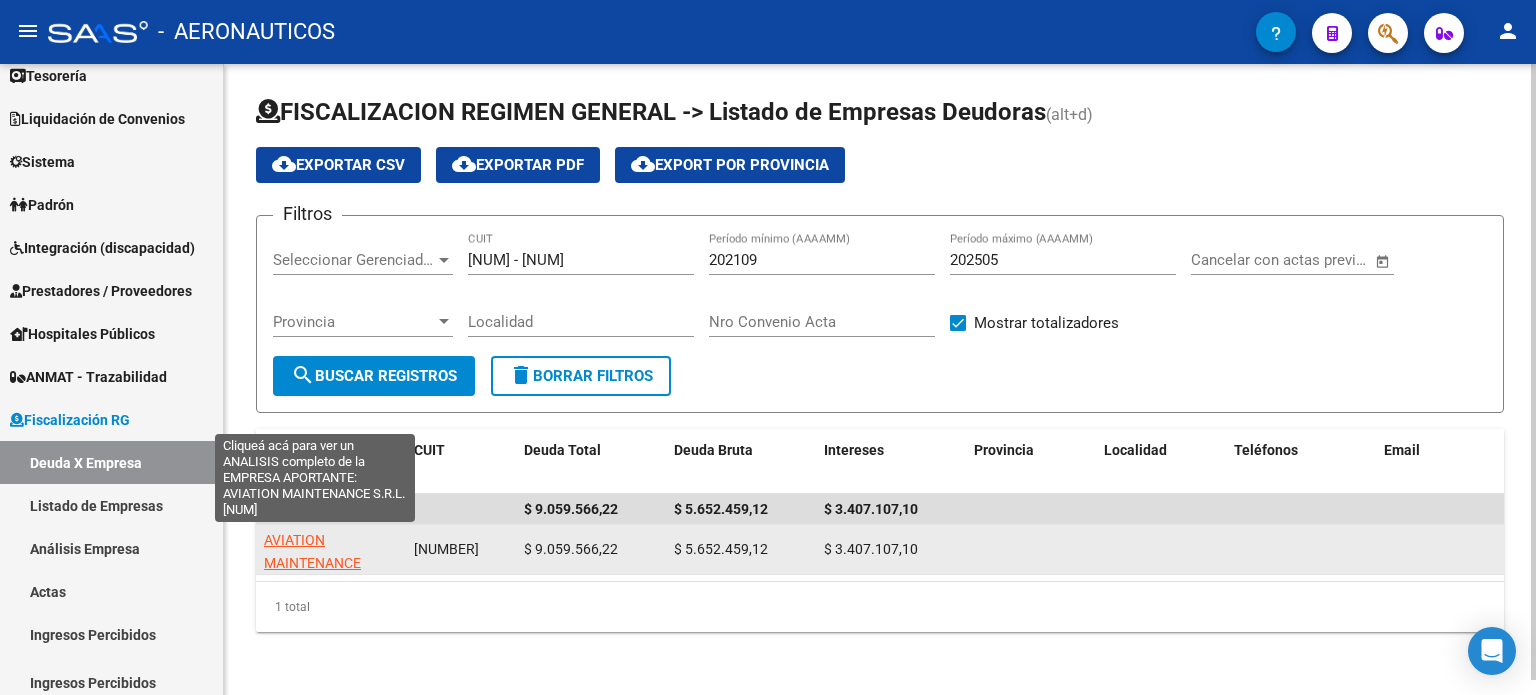 click on "AVIATION MAINTENANCE S.R.L." 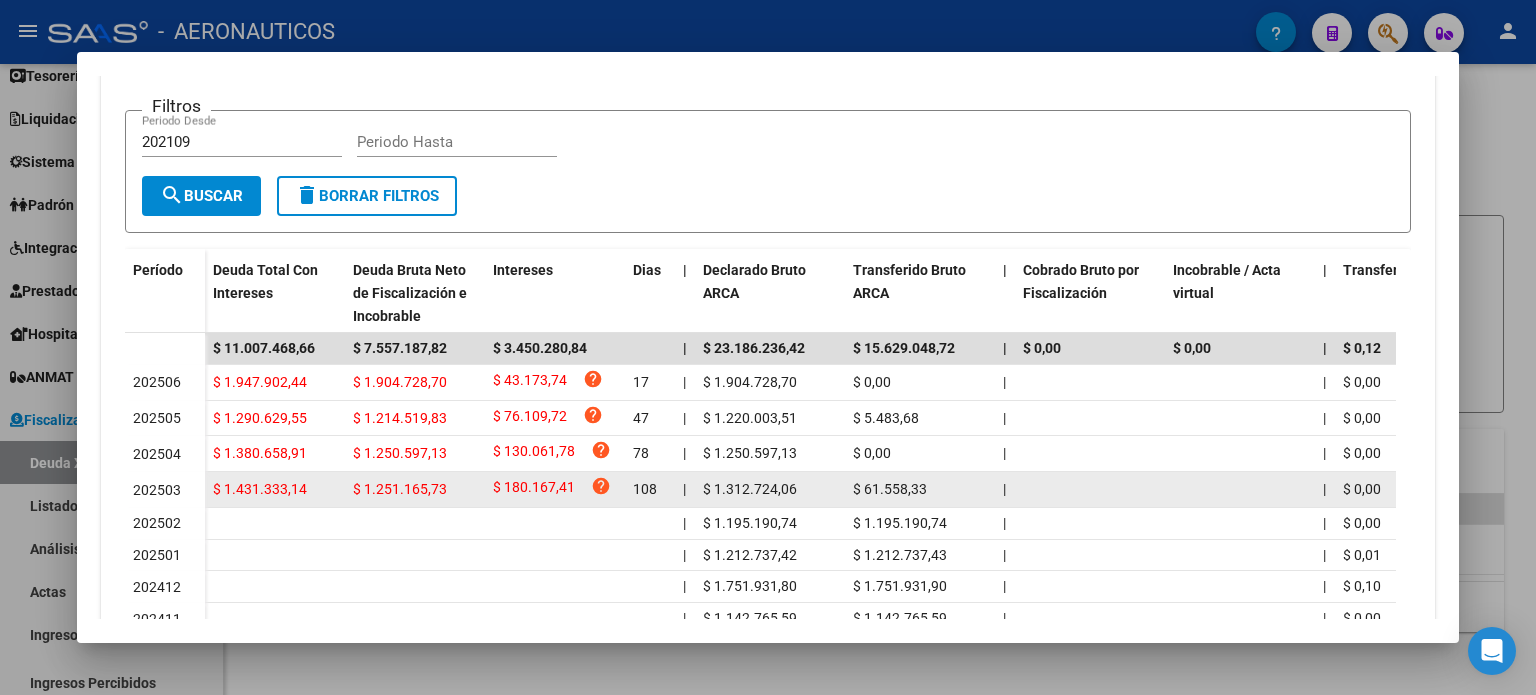 scroll, scrollTop: 533, scrollLeft: 0, axis: vertical 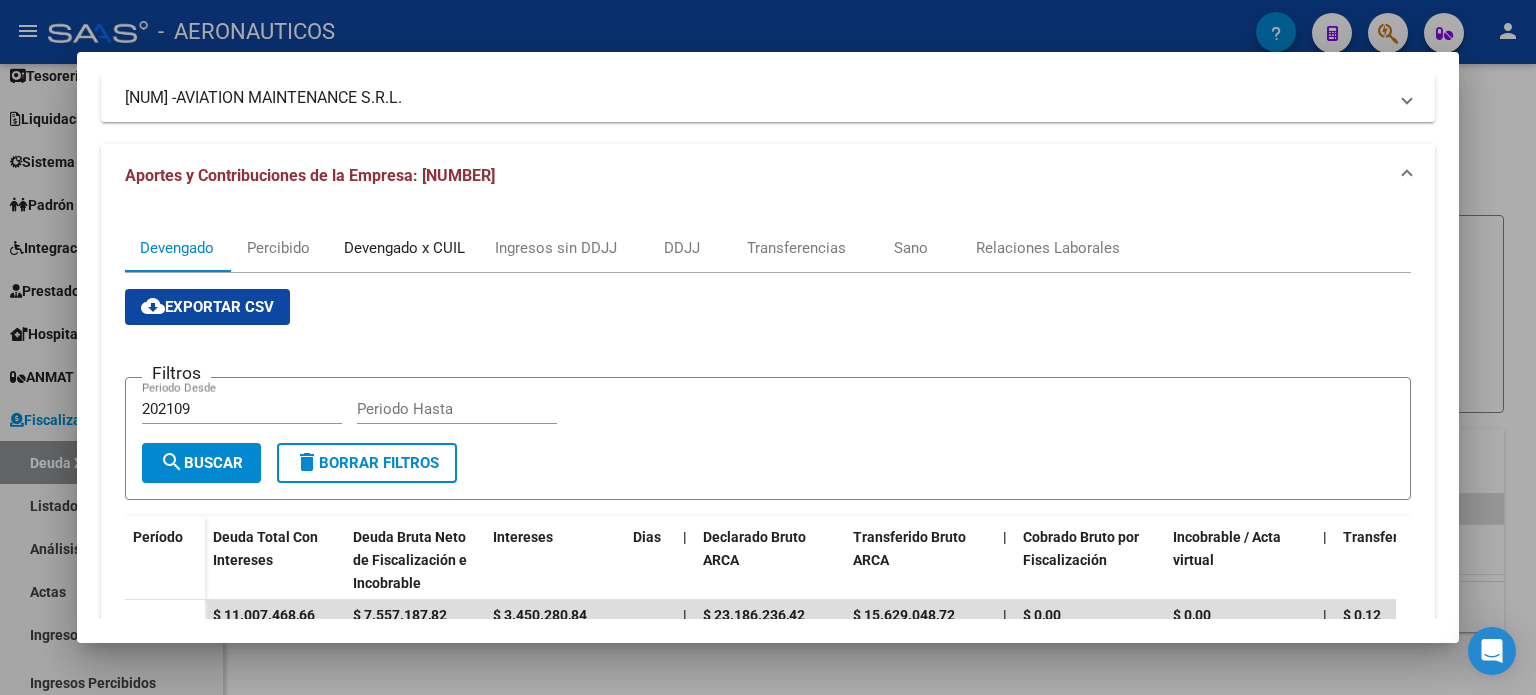 click on "Devengado x CUIL" at bounding box center (404, 248) 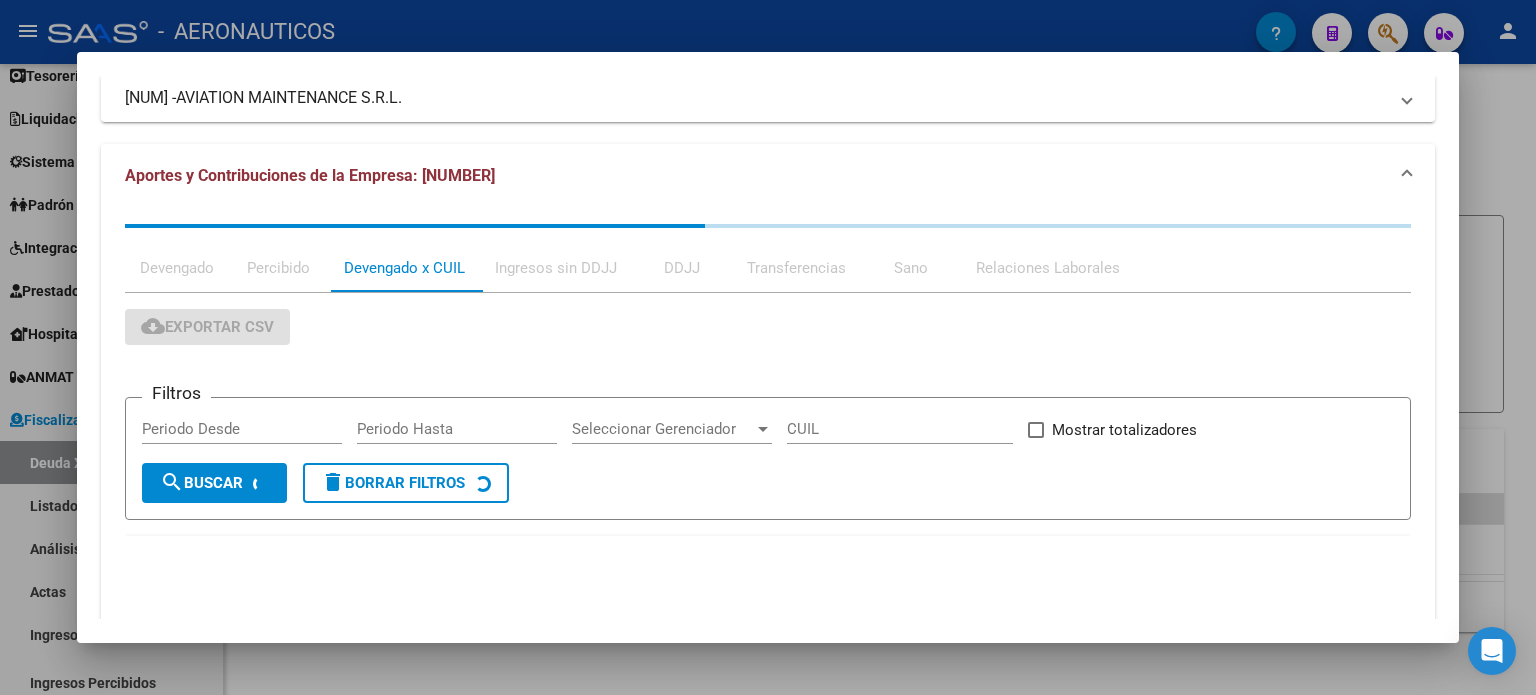 scroll, scrollTop: 0, scrollLeft: 0, axis: both 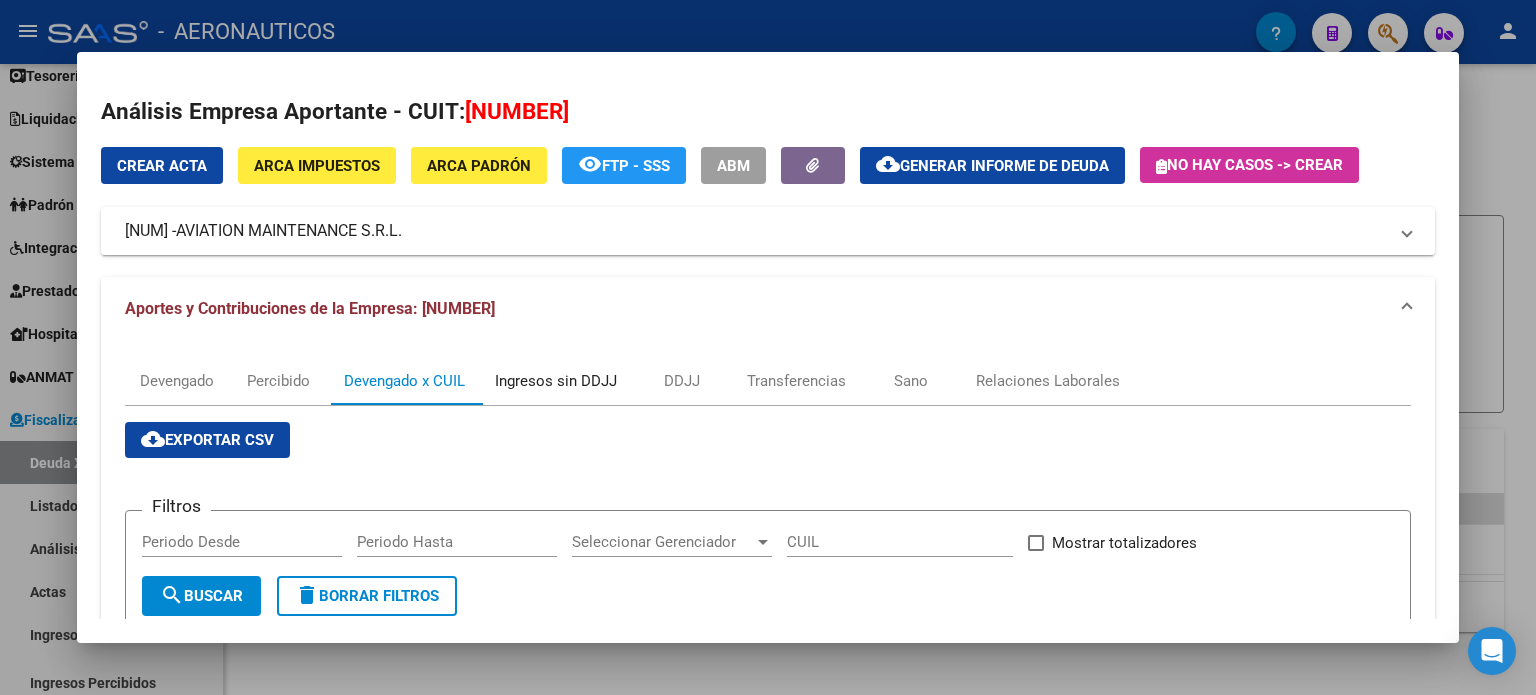 click on "Ingresos sin DDJJ" at bounding box center (556, 381) 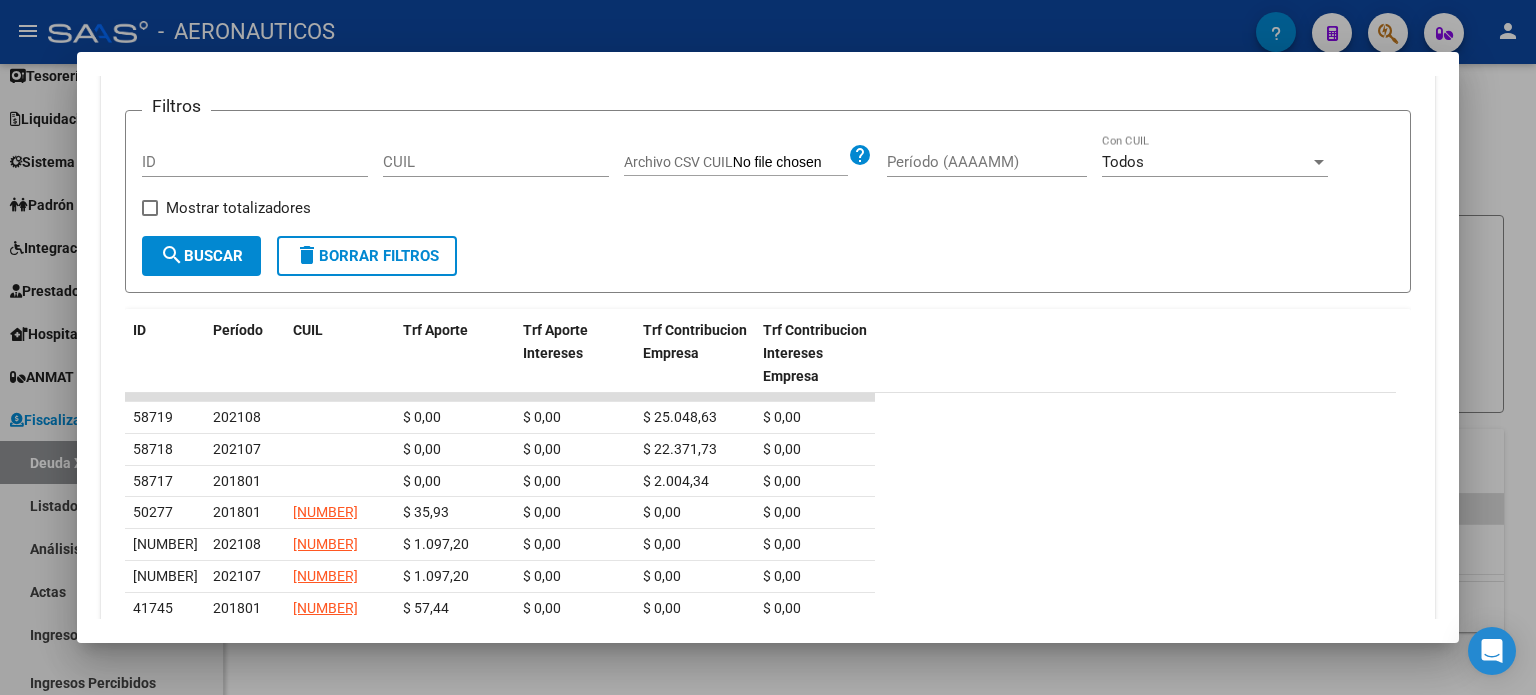 scroll, scrollTop: 0, scrollLeft: 0, axis: both 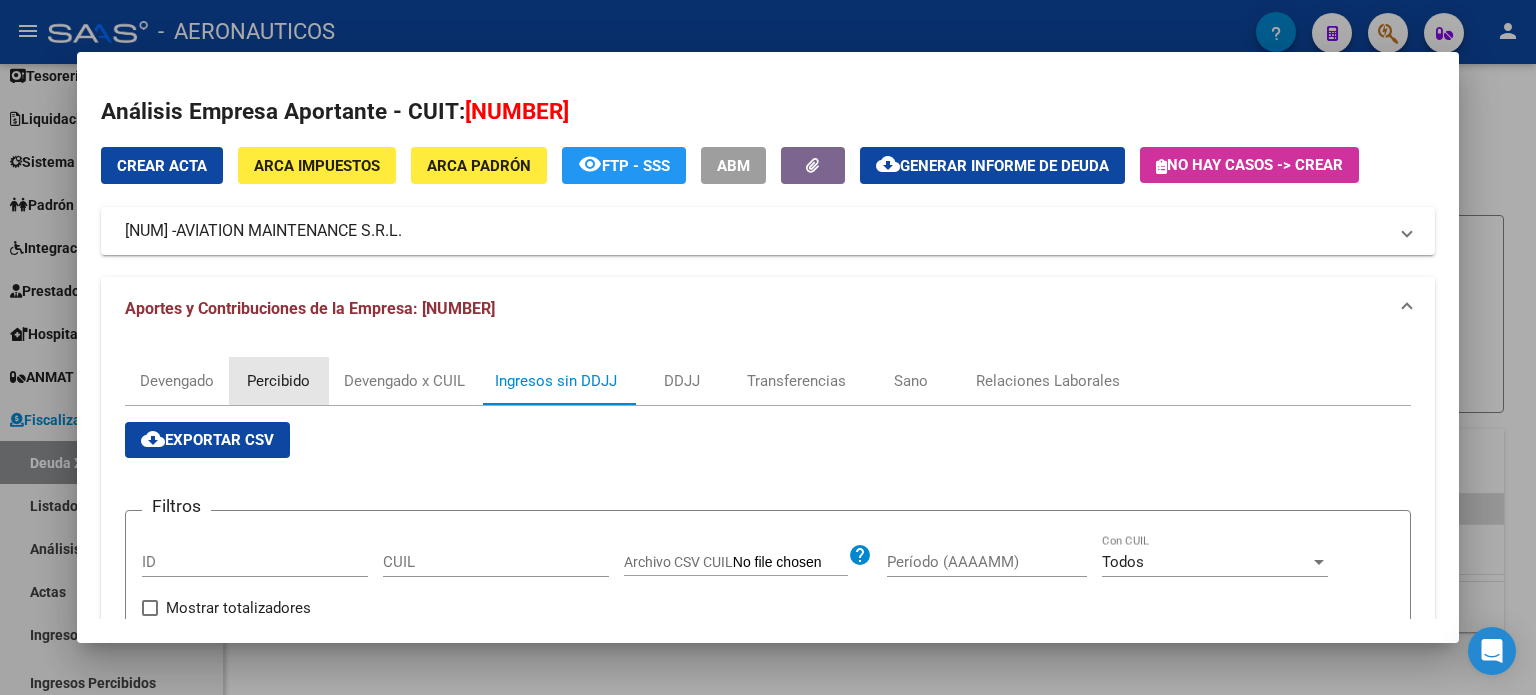 click on "Percibido" at bounding box center [278, 381] 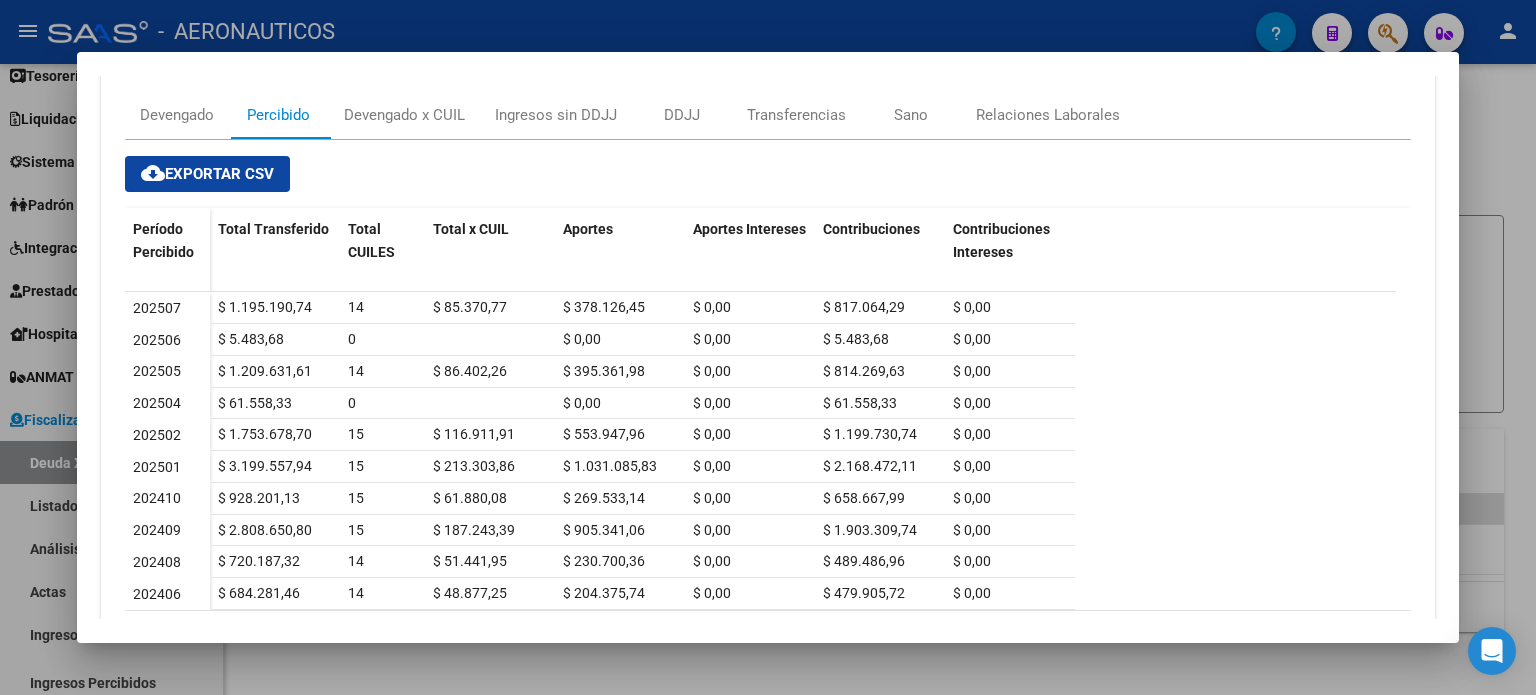 scroll, scrollTop: 360, scrollLeft: 0, axis: vertical 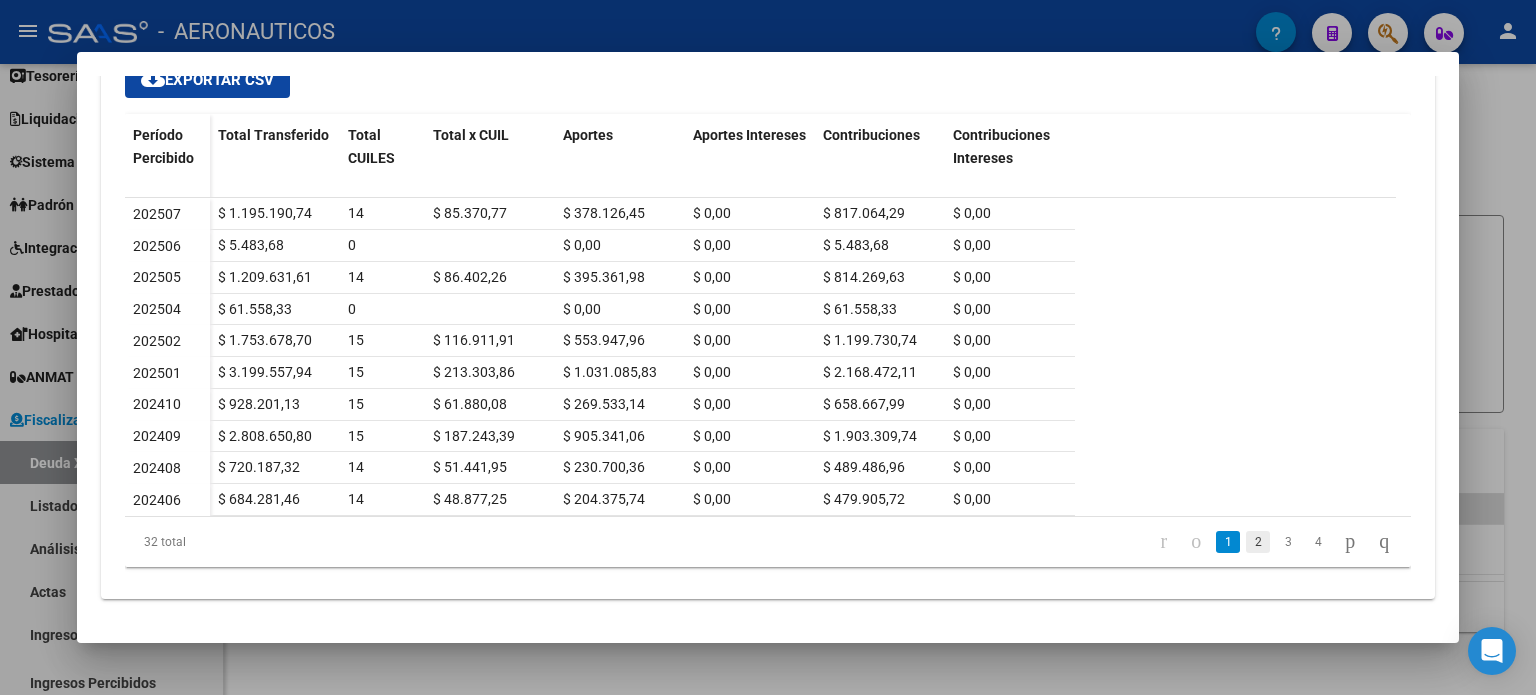 click on "2" 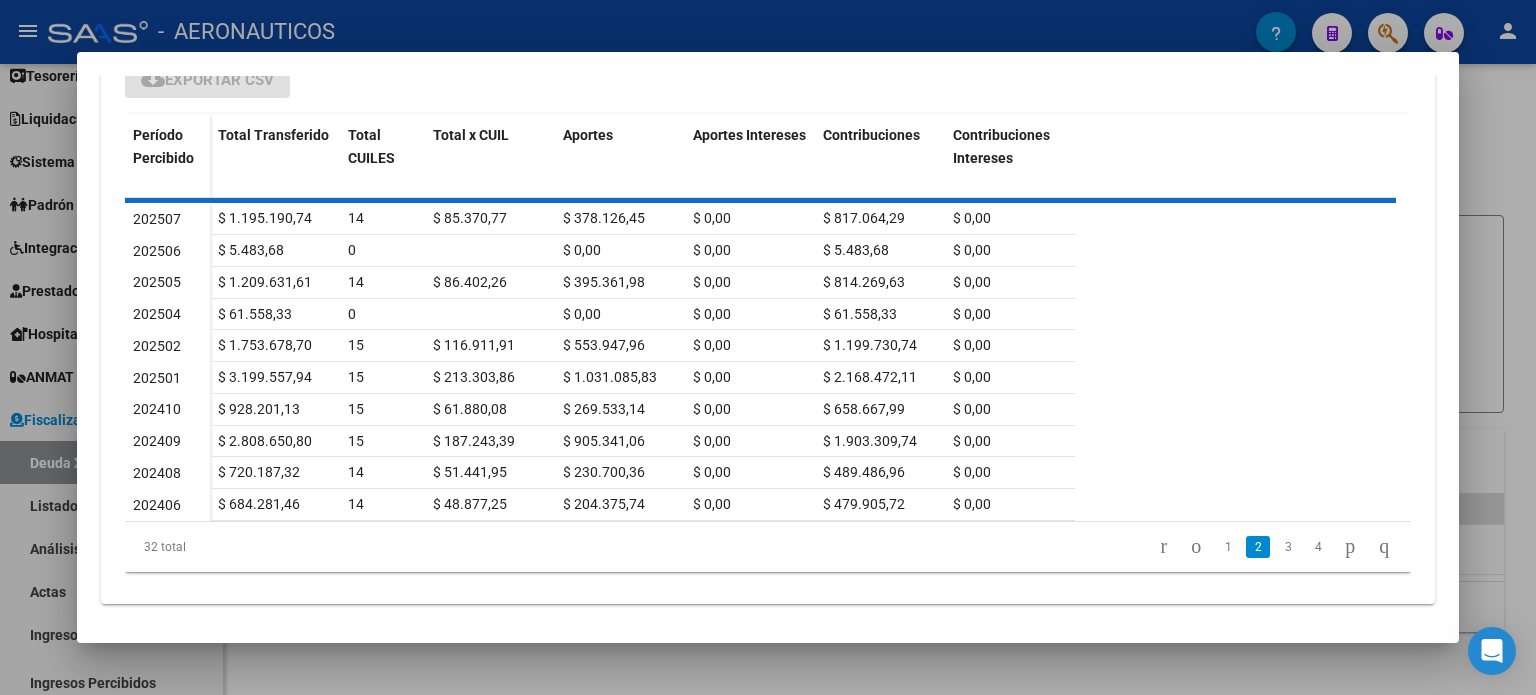 scroll, scrollTop: 360, scrollLeft: 0, axis: vertical 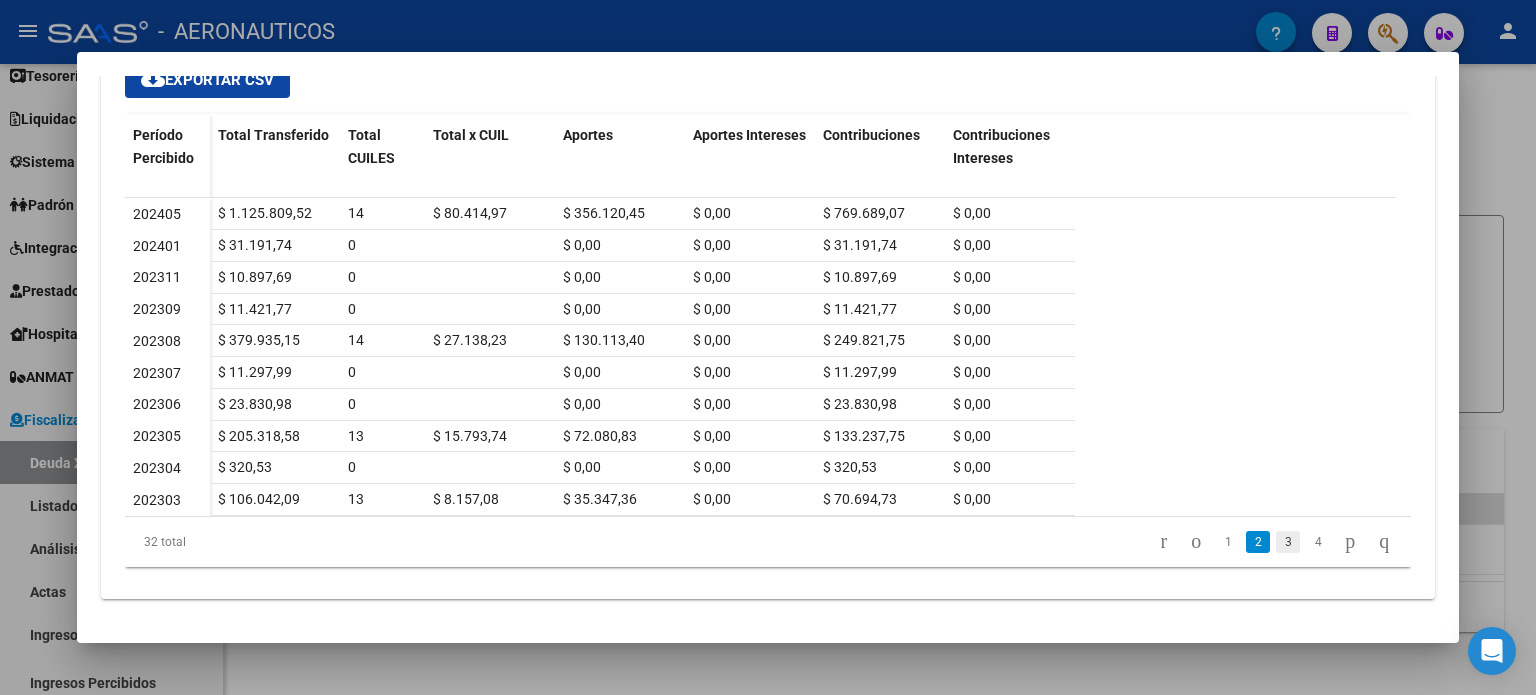 click on "3" 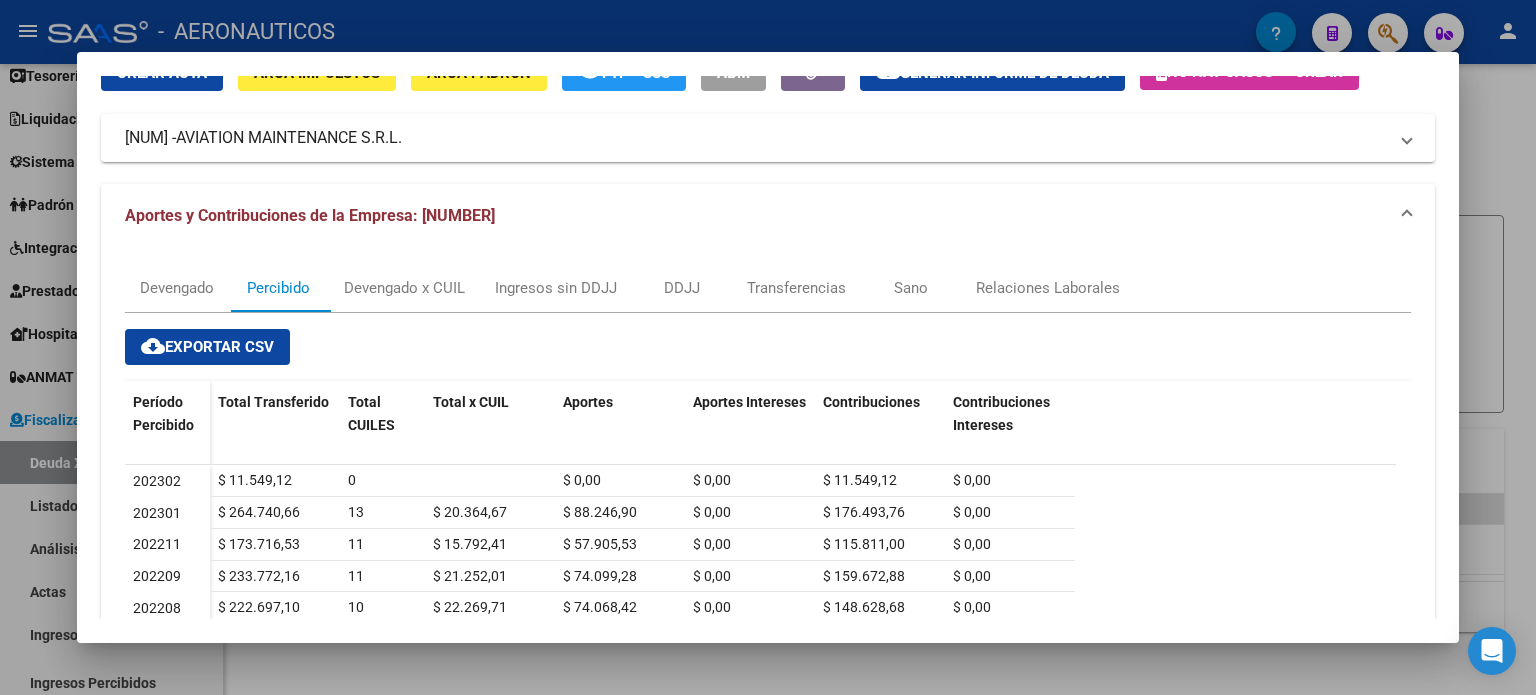 scroll, scrollTop: 360, scrollLeft: 0, axis: vertical 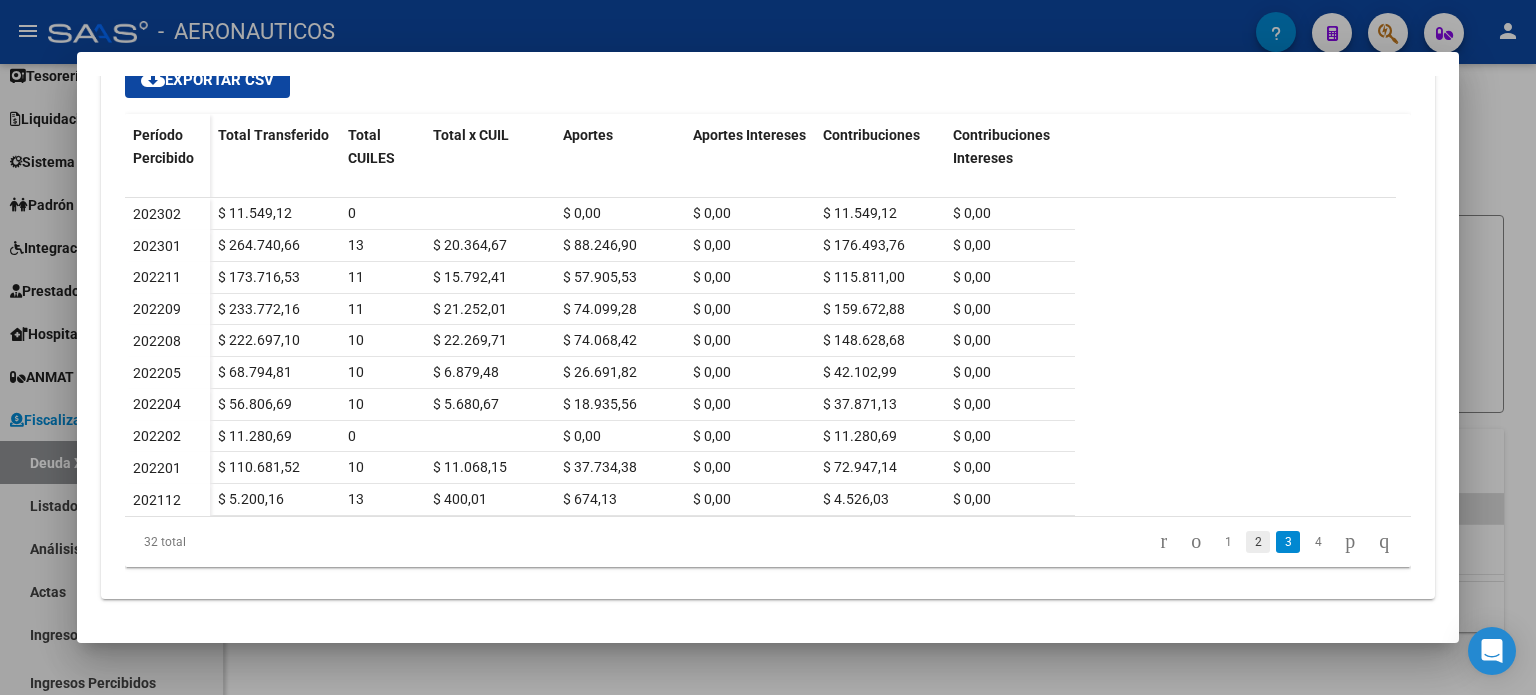 click on "2" 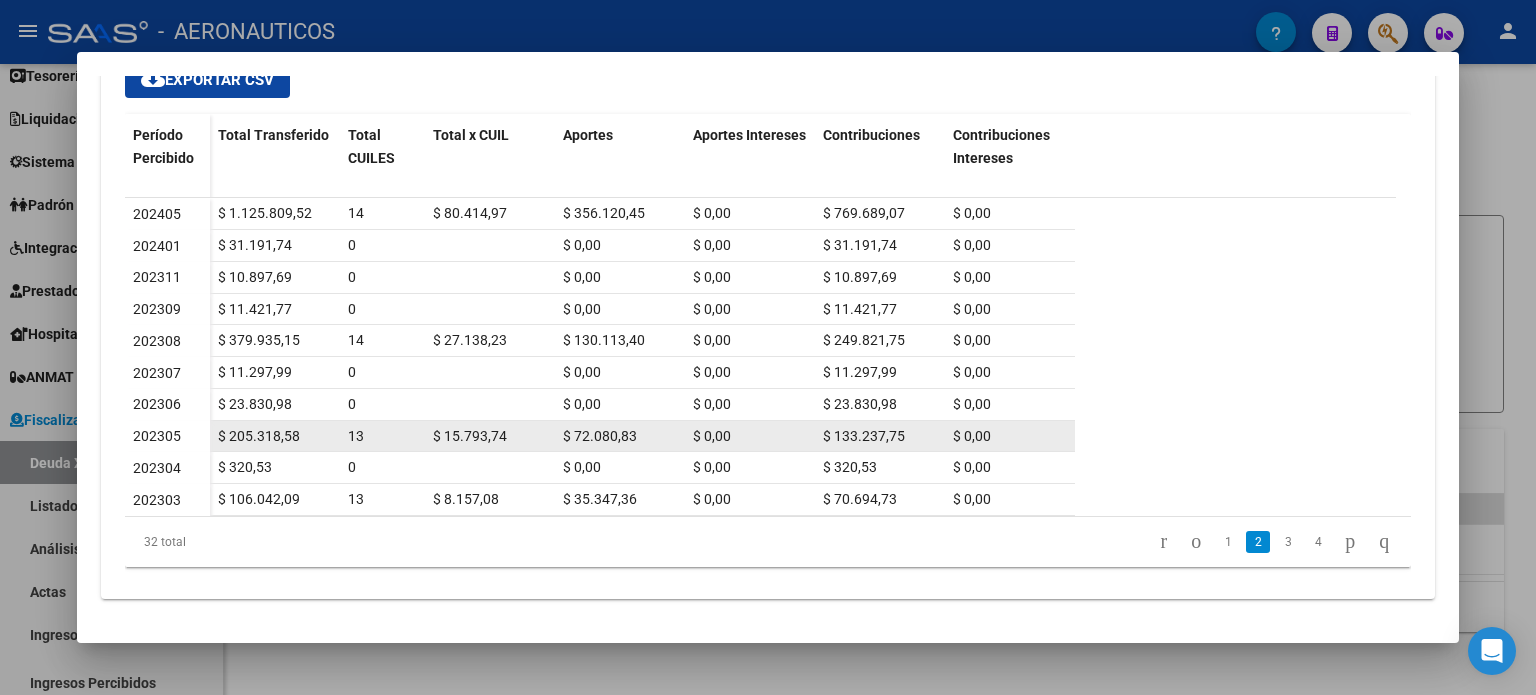 scroll, scrollTop: 93, scrollLeft: 0, axis: vertical 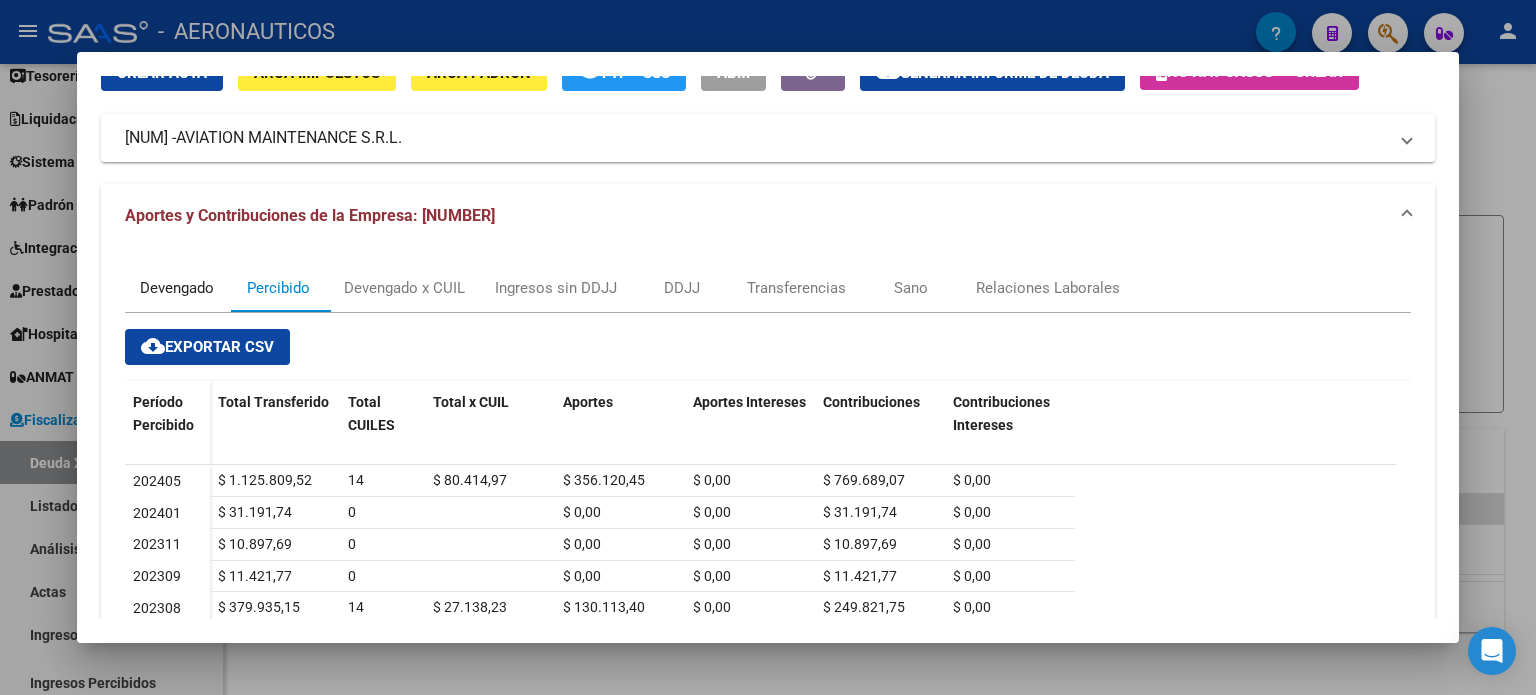 click on "Devengado" at bounding box center [177, 288] 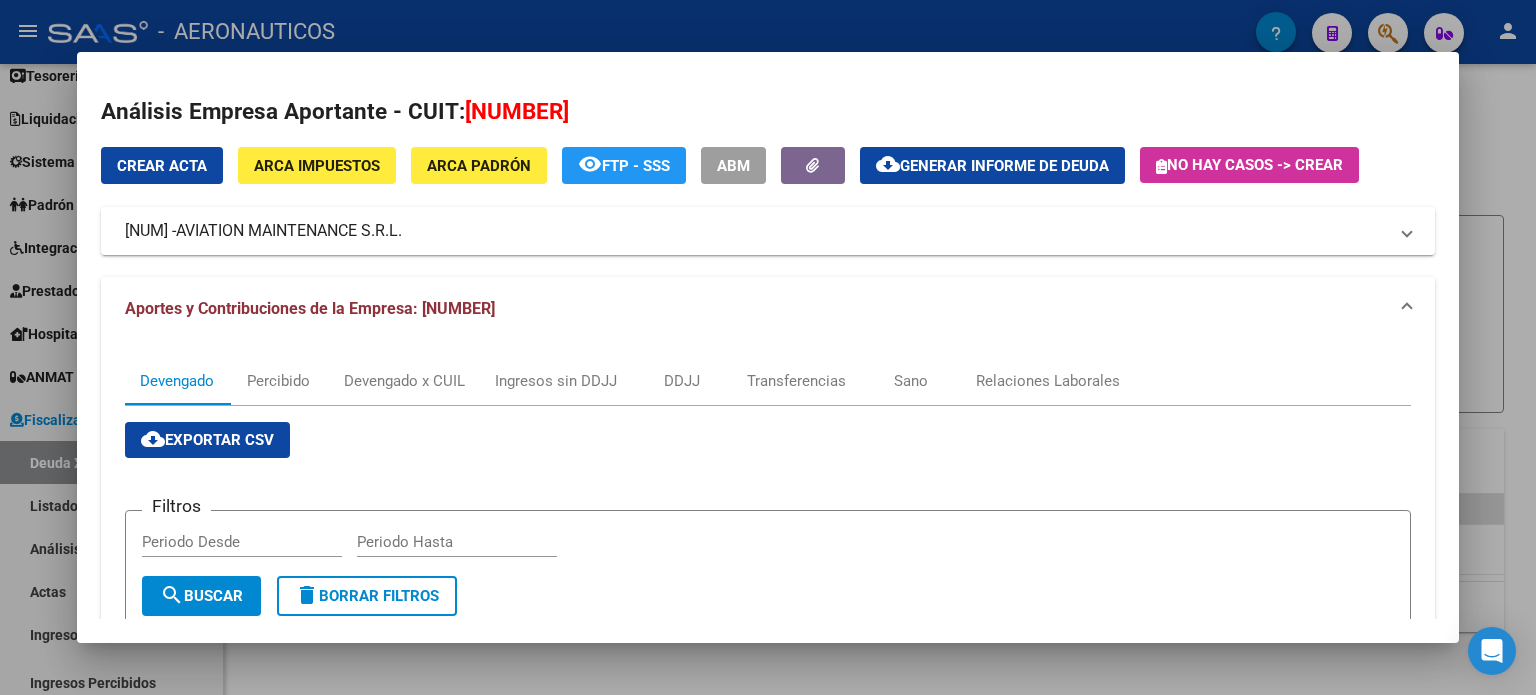 scroll, scrollTop: 532, scrollLeft: 0, axis: vertical 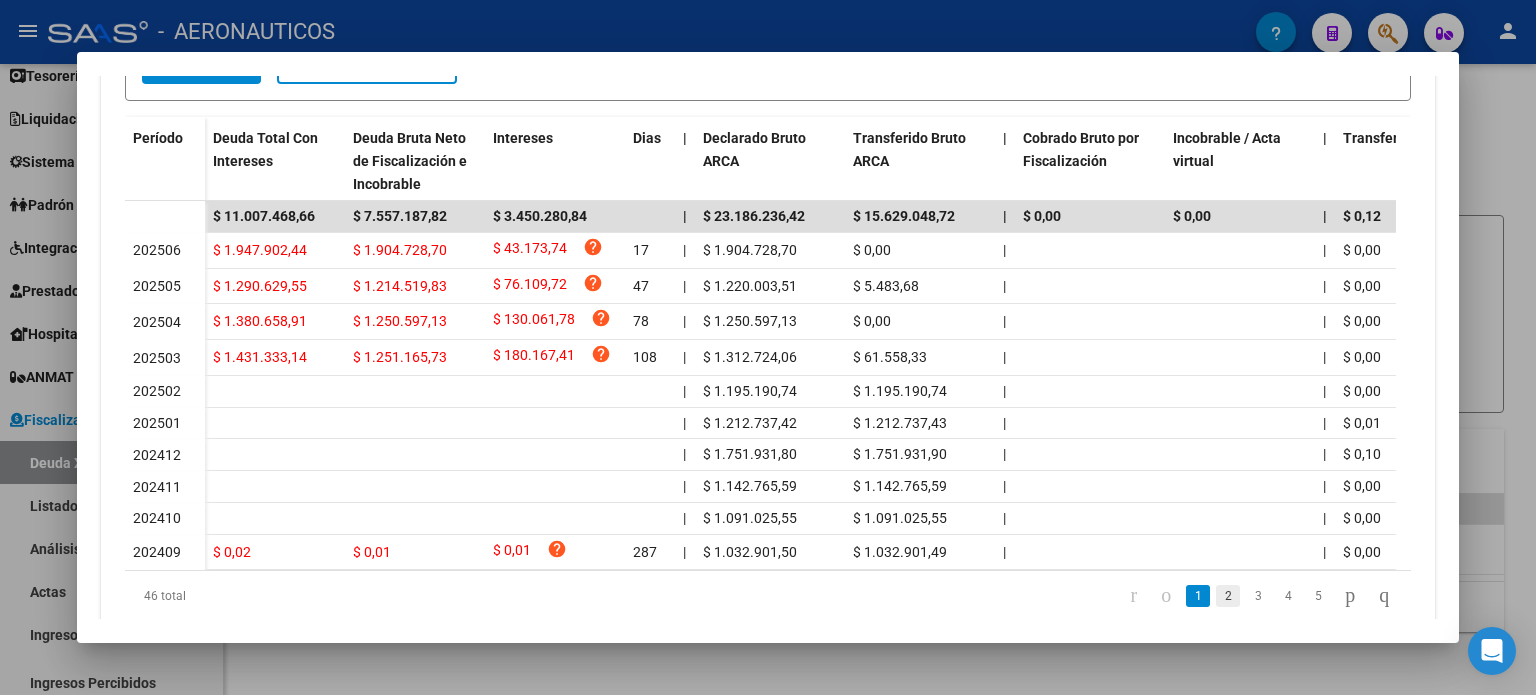 click on "2" 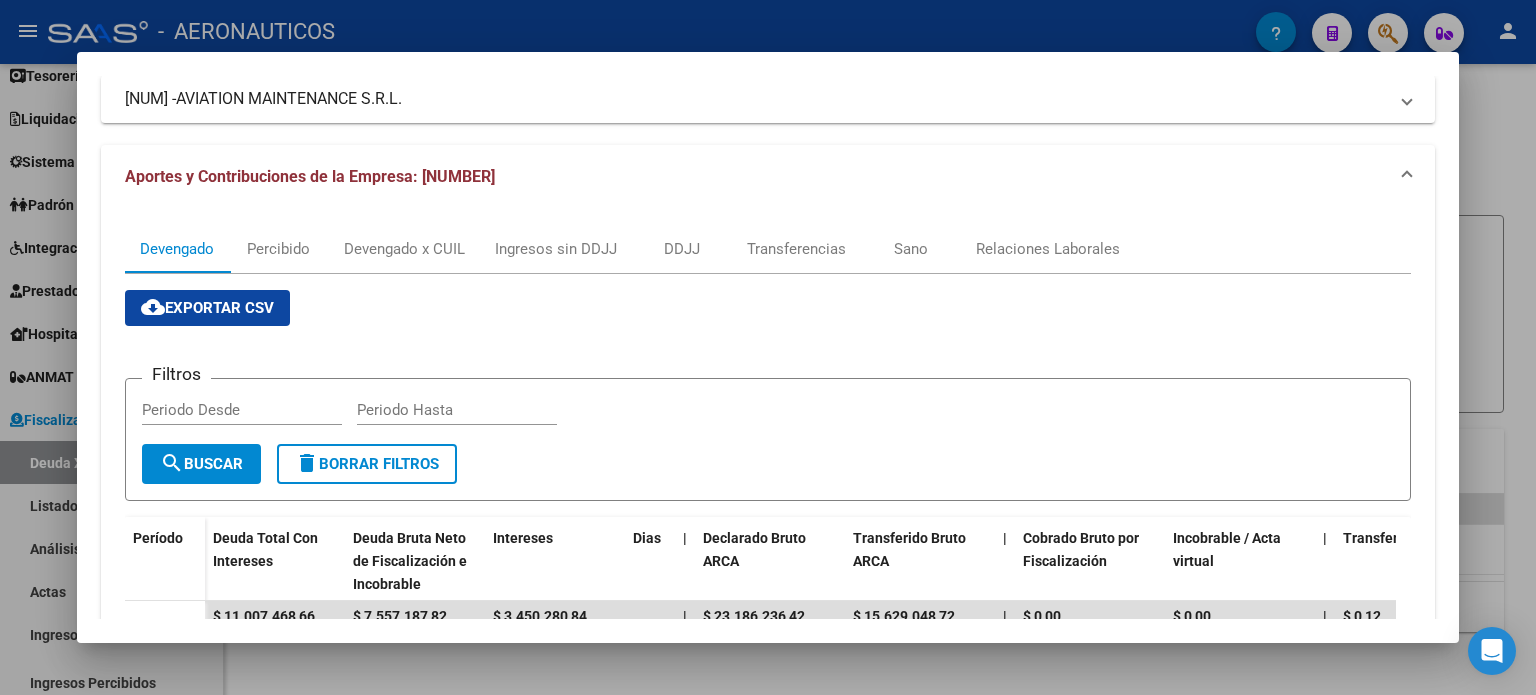 scroll, scrollTop: 0, scrollLeft: 0, axis: both 